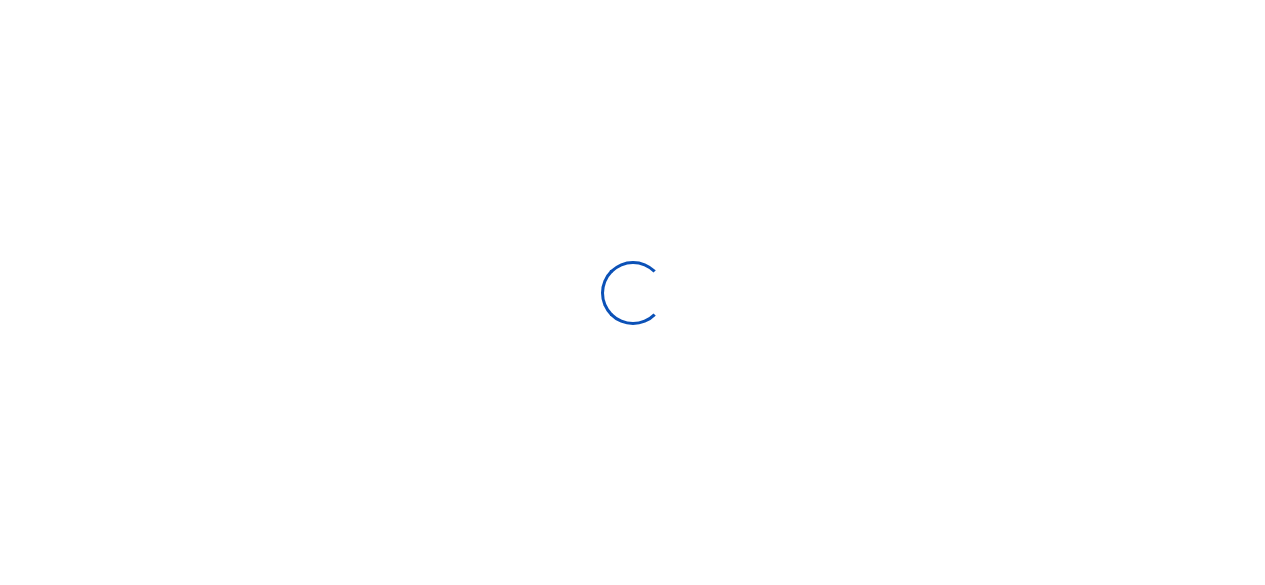 scroll, scrollTop: 0, scrollLeft: 0, axis: both 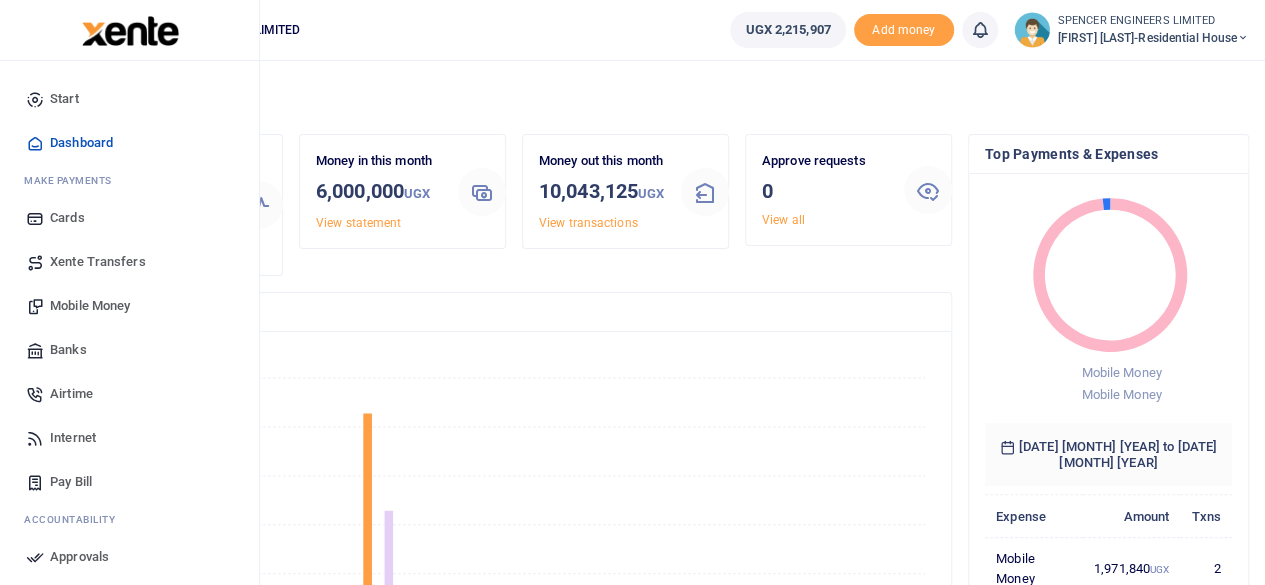 click on "Mobile Money" at bounding box center (90, 306) 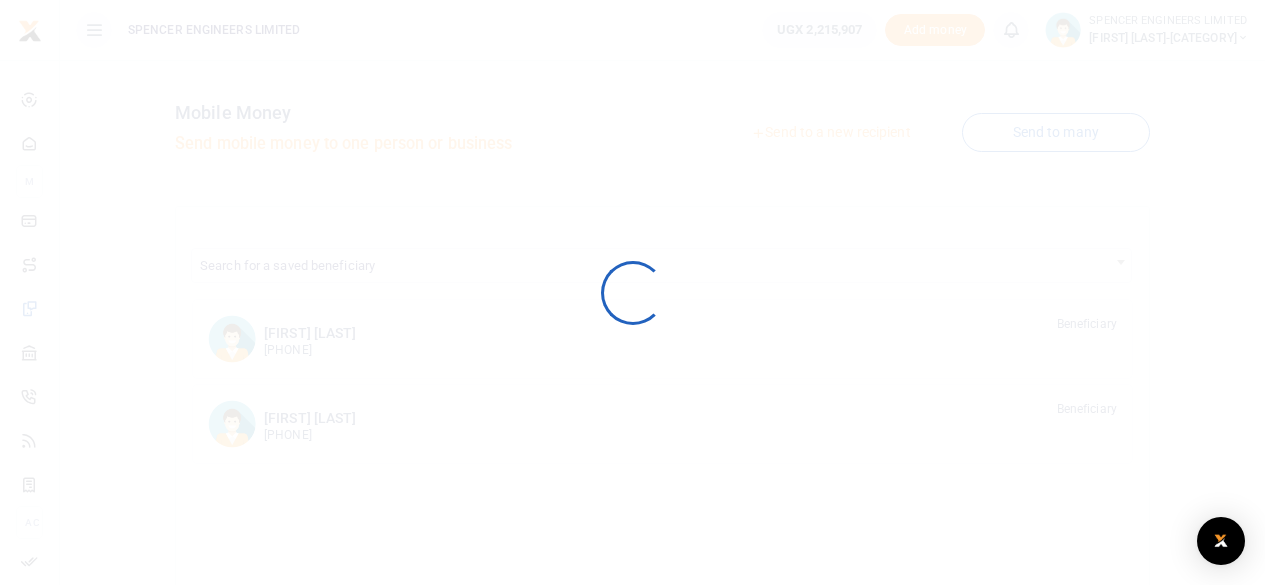 scroll, scrollTop: 0, scrollLeft: 0, axis: both 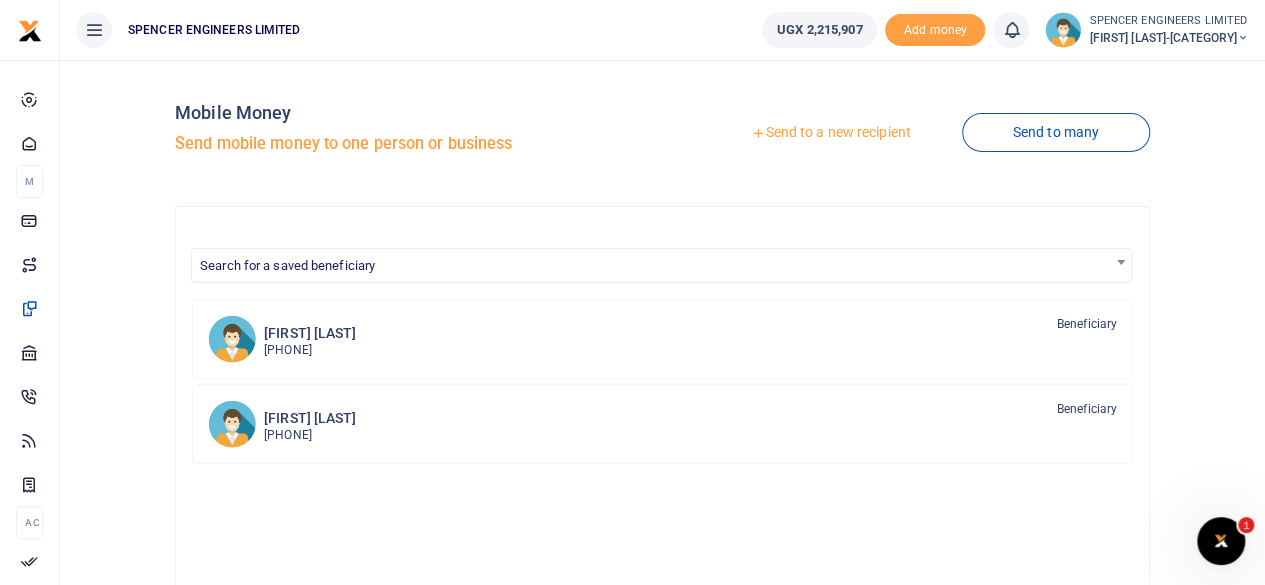 click on "Send to a new recipient" at bounding box center (830, 133) 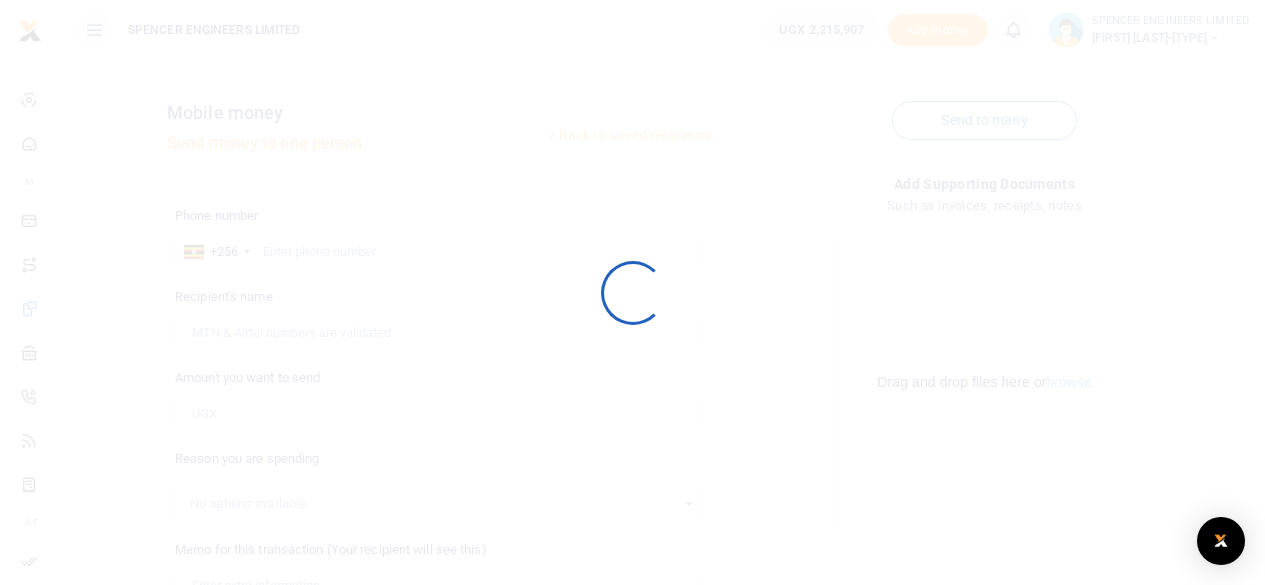 scroll, scrollTop: 0, scrollLeft: 0, axis: both 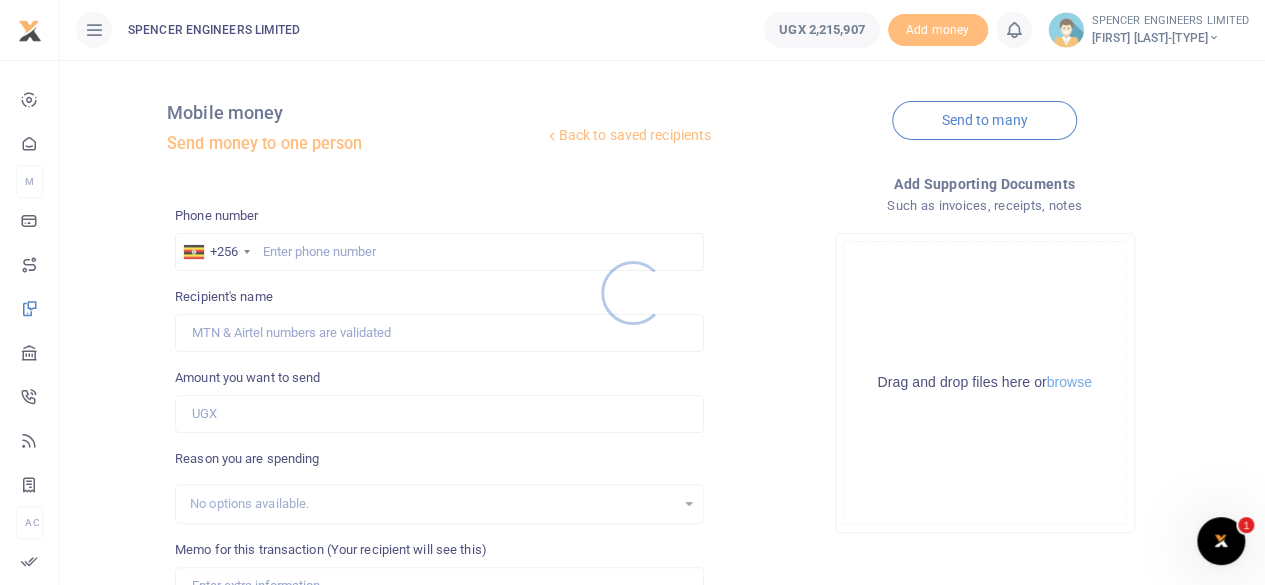 click at bounding box center [632, 292] 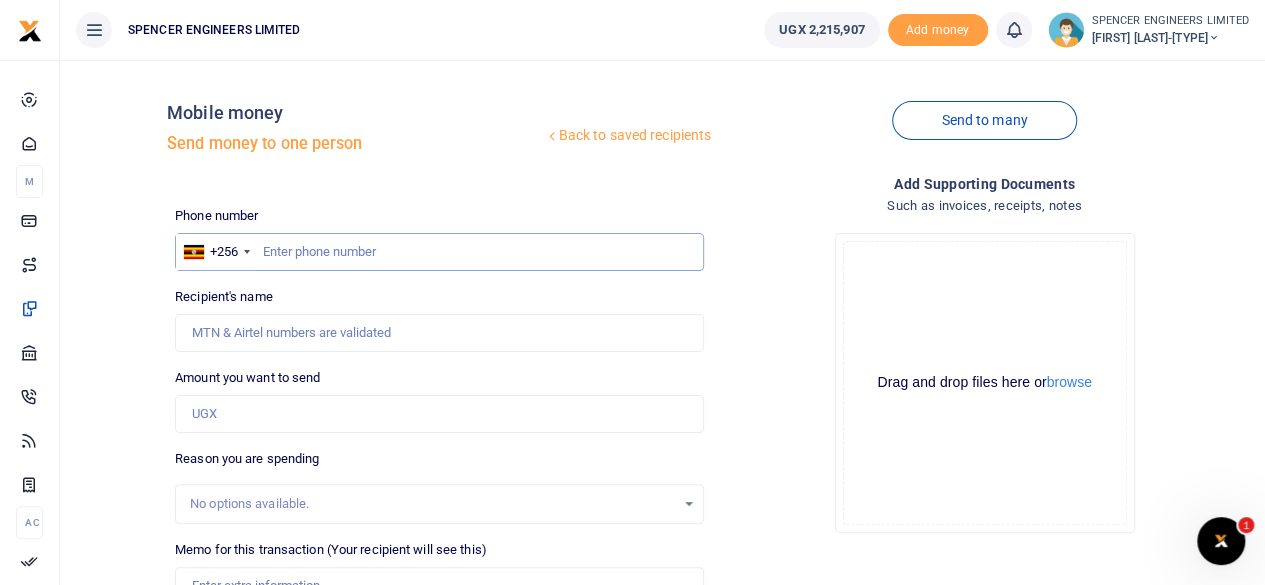 click at bounding box center [439, 252] 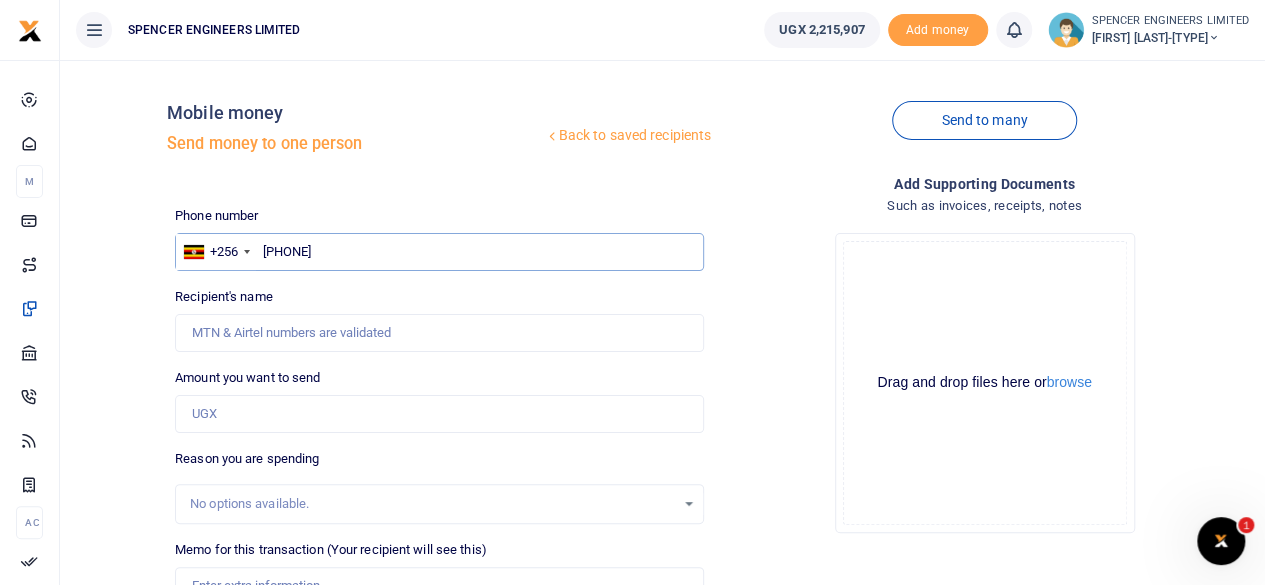 type on "[PHONE]" 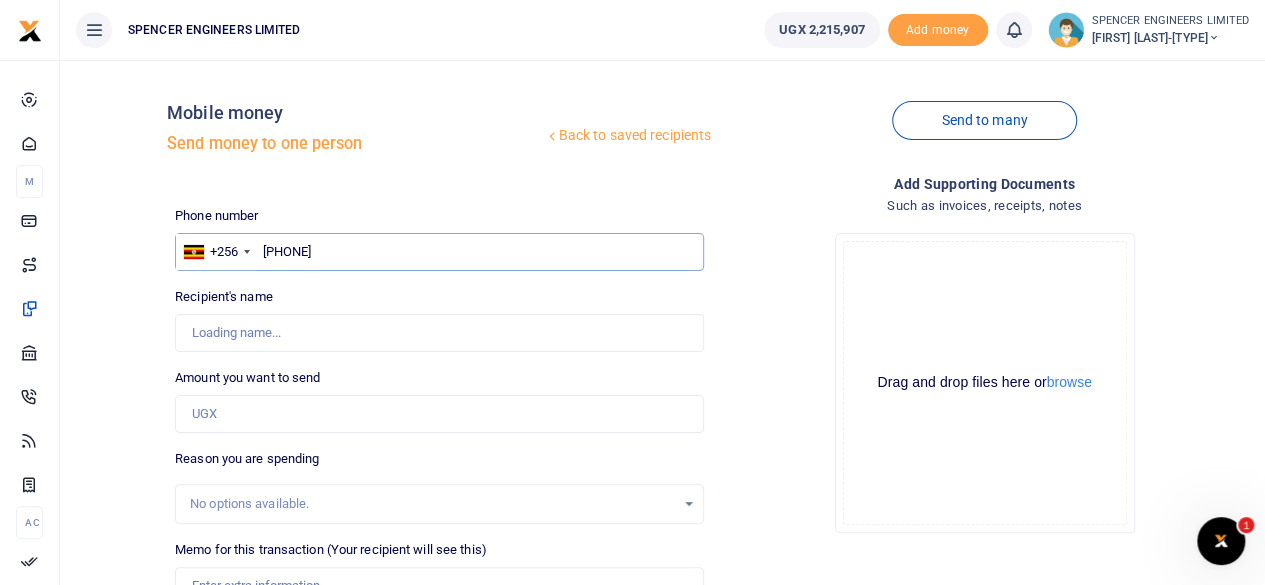 type on "[FIRST] [LAST]" 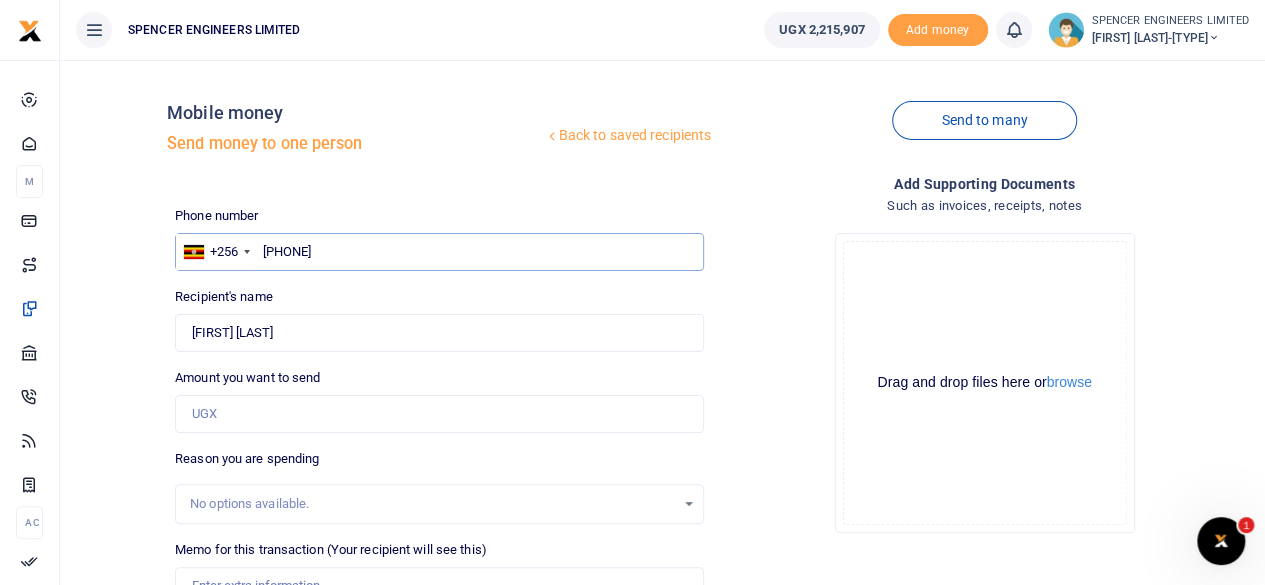 type on "744666444" 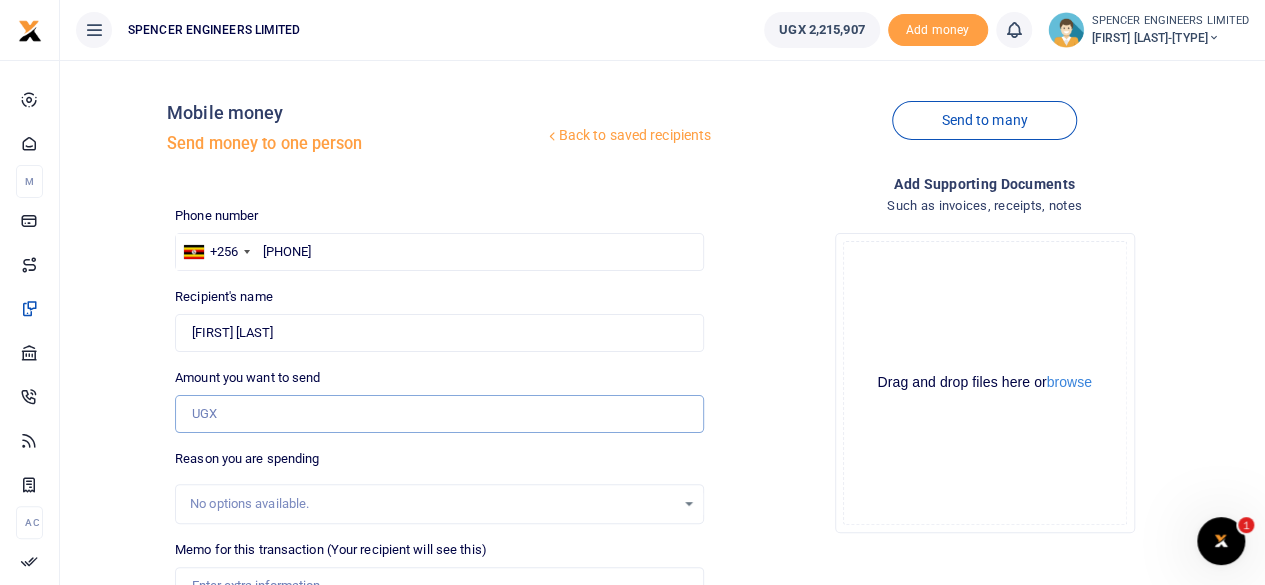 click on "Amount you want to send" at bounding box center [439, 414] 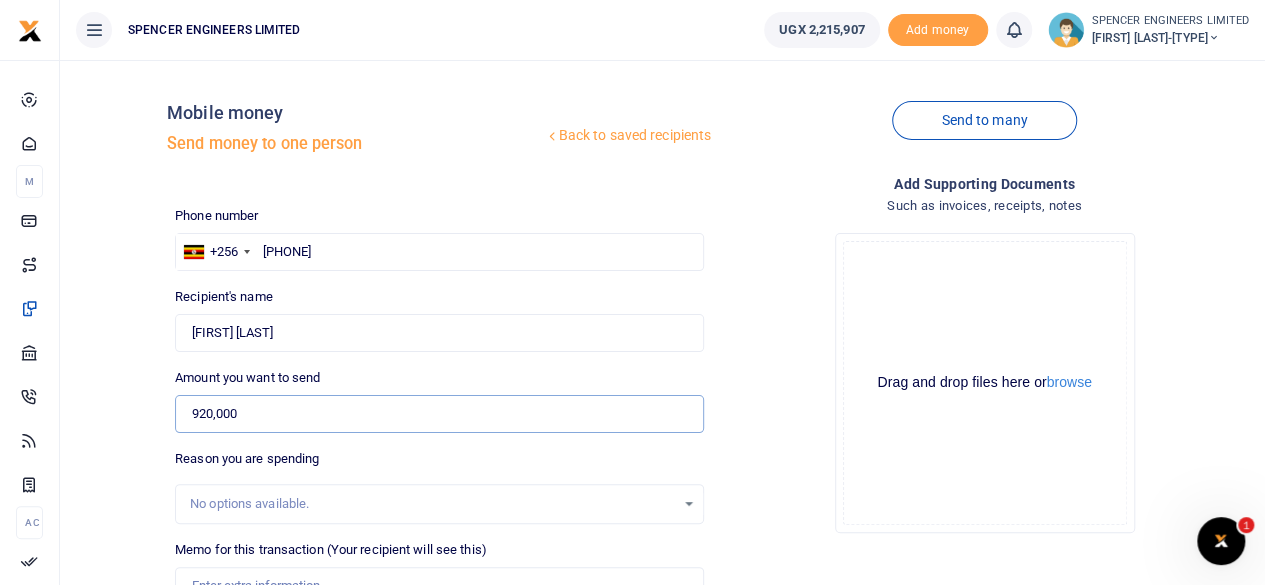 type on "920,000" 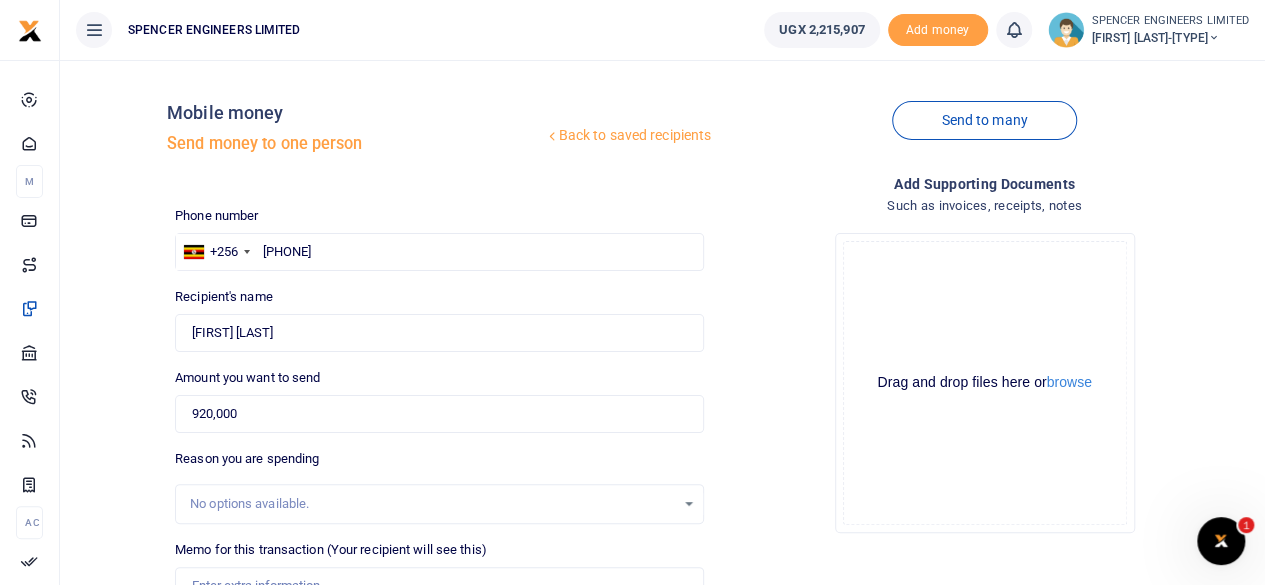 click on "No options available." at bounding box center (432, 504) 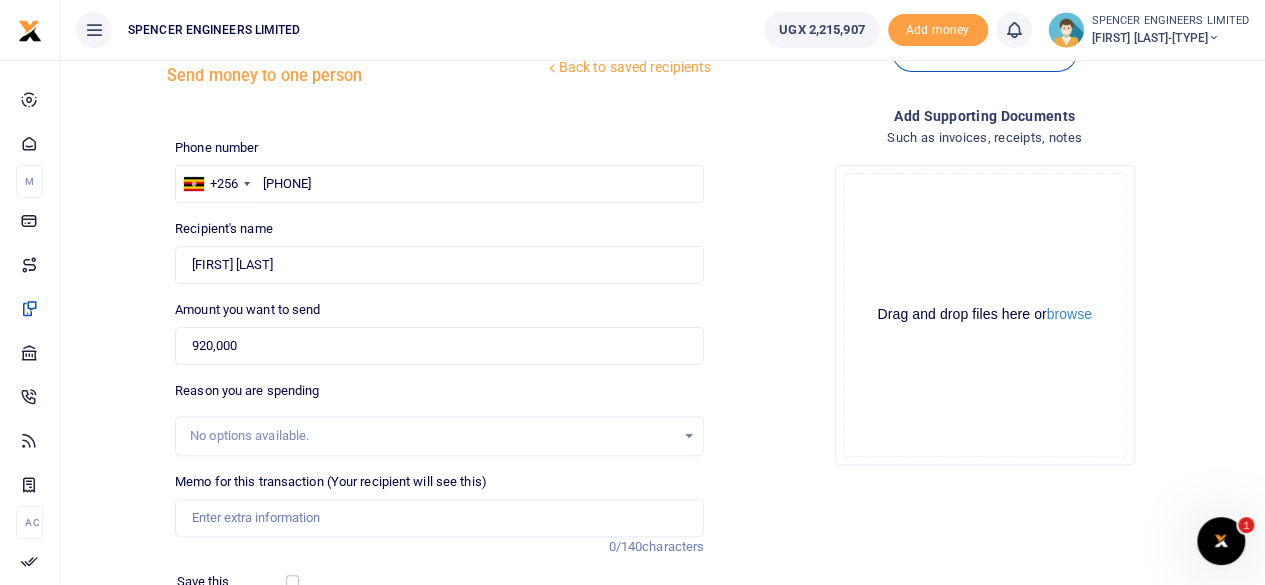 scroll, scrollTop: 100, scrollLeft: 0, axis: vertical 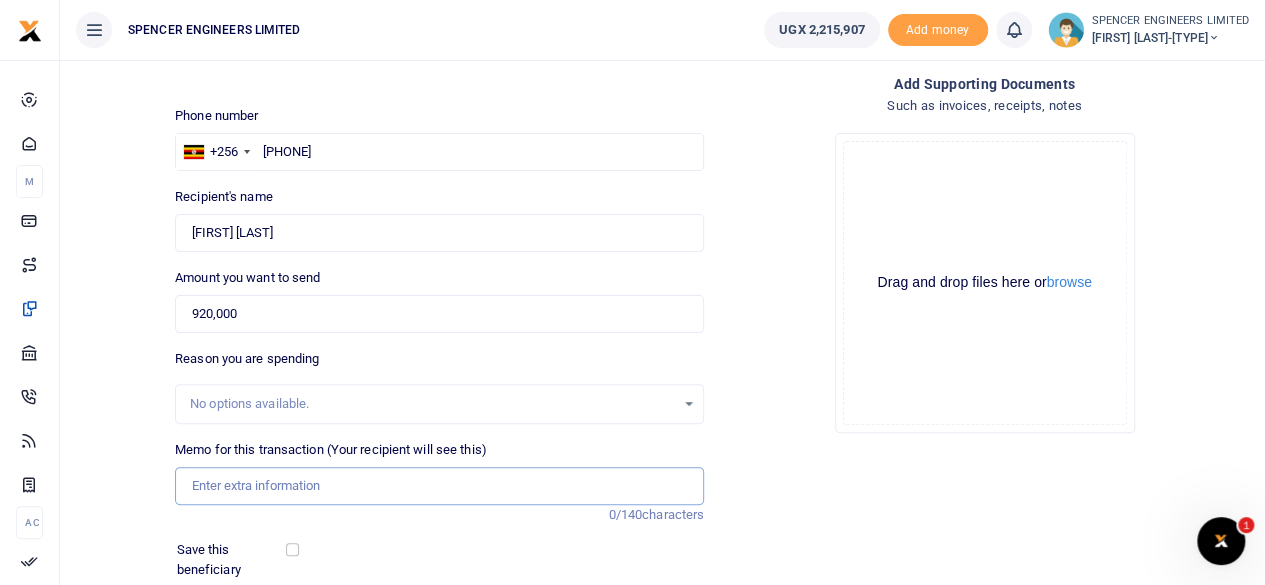 click on "Memo for this transaction (Your recipient will see this)" at bounding box center [439, 486] 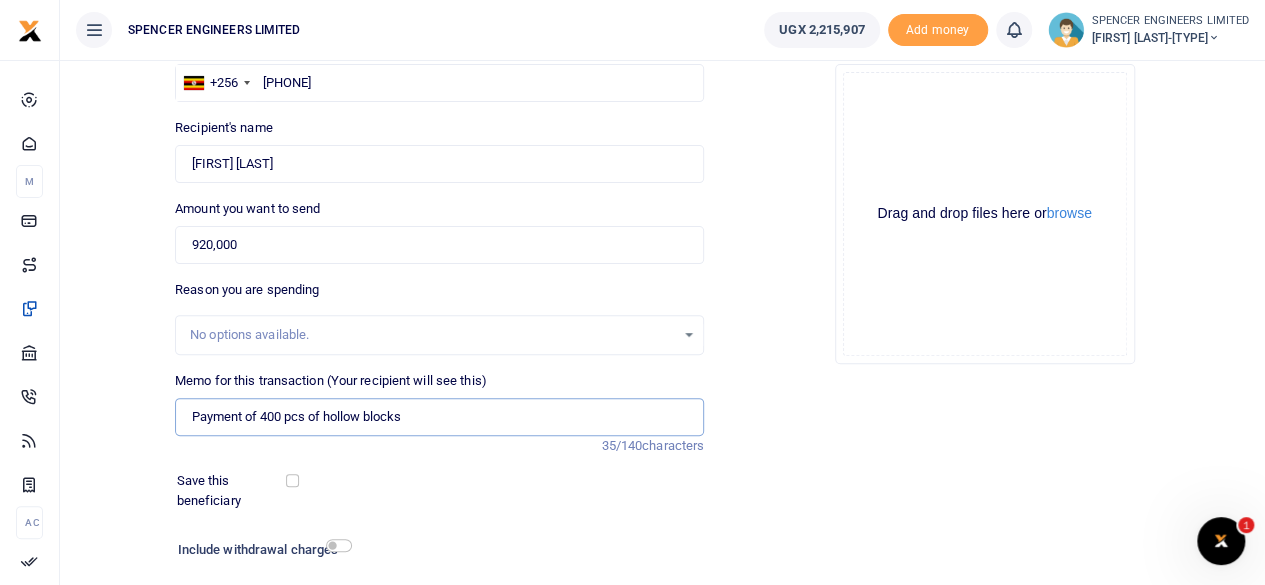scroll, scrollTop: 200, scrollLeft: 0, axis: vertical 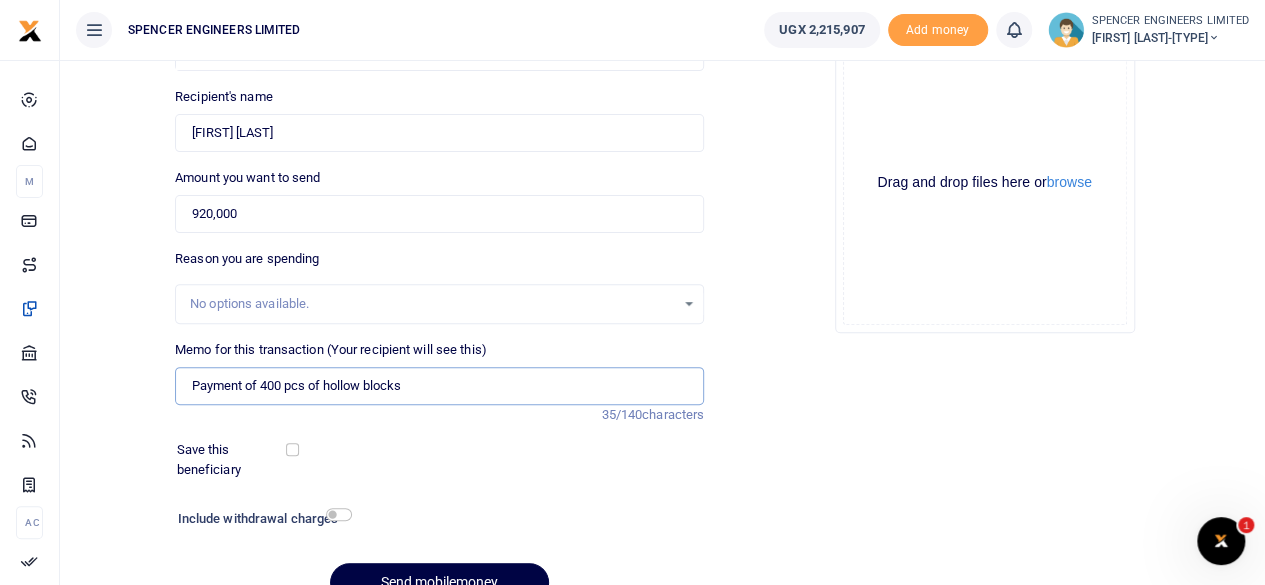 type on "Payment of 400 pcs of hollow blocks" 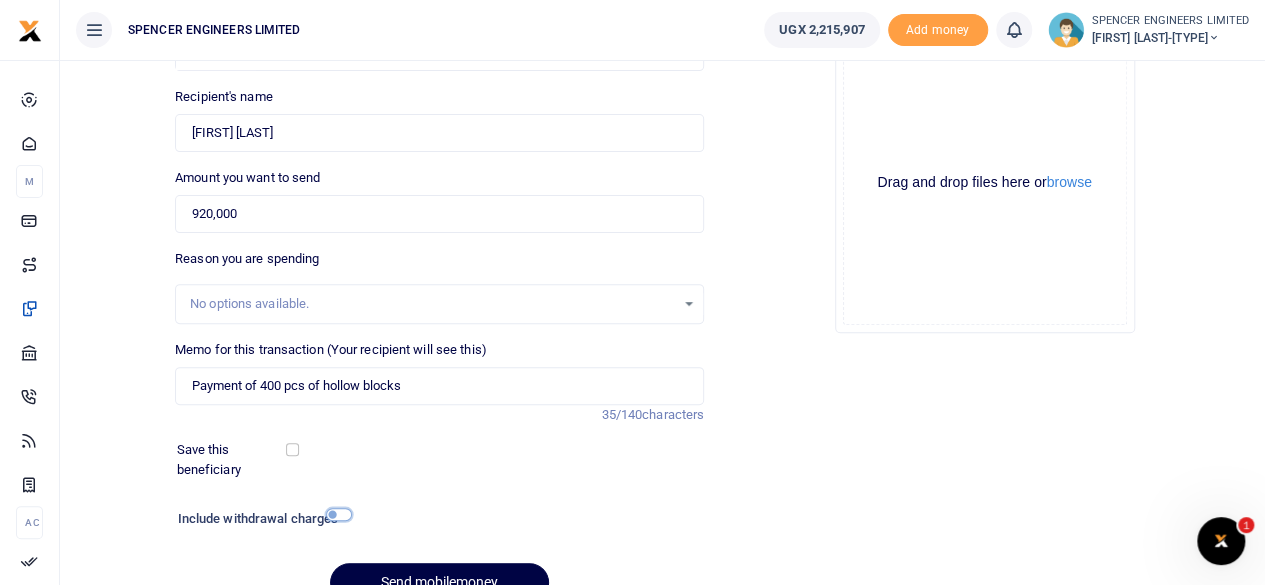 click at bounding box center [339, 514] 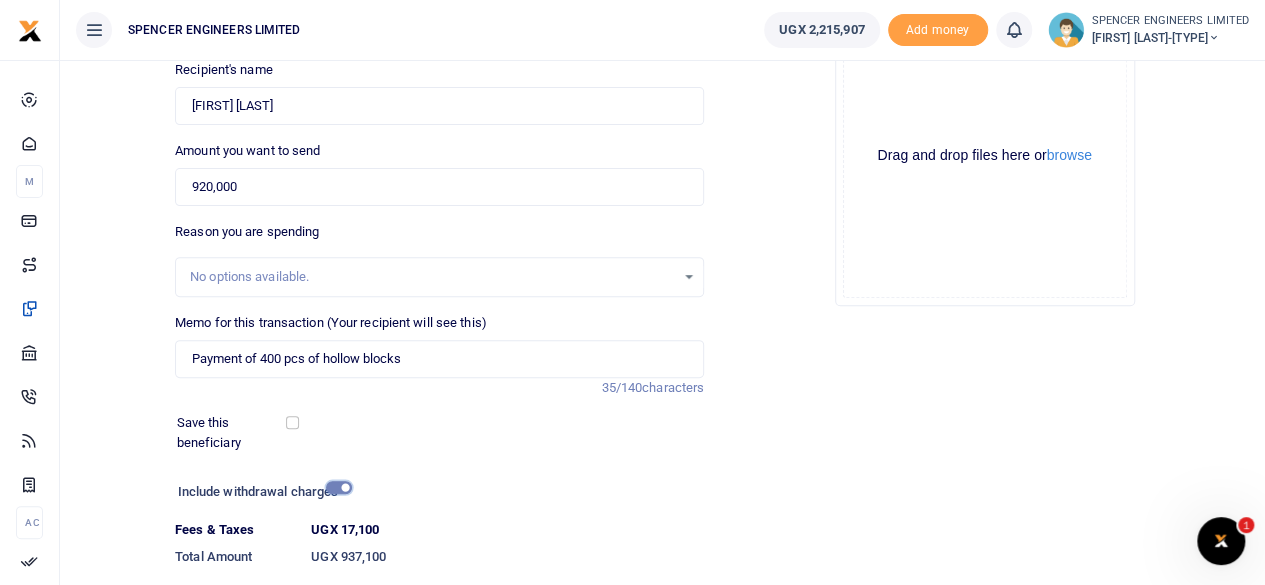 scroll, scrollTop: 300, scrollLeft: 0, axis: vertical 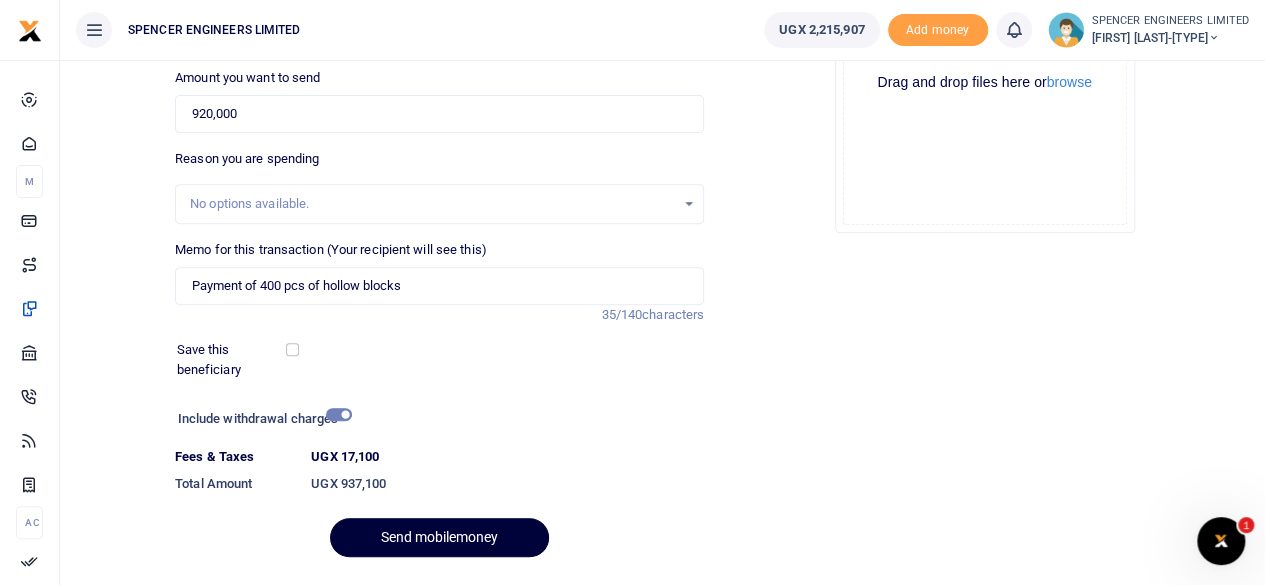click on "Send mobilemoney" at bounding box center [439, 537] 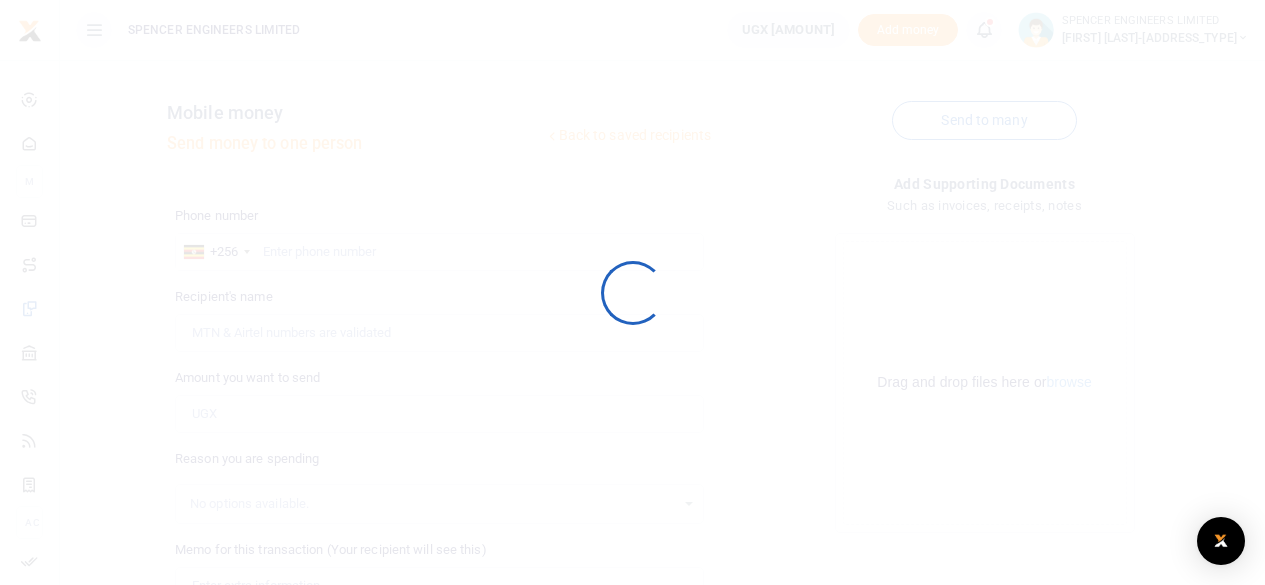 scroll, scrollTop: 298, scrollLeft: 0, axis: vertical 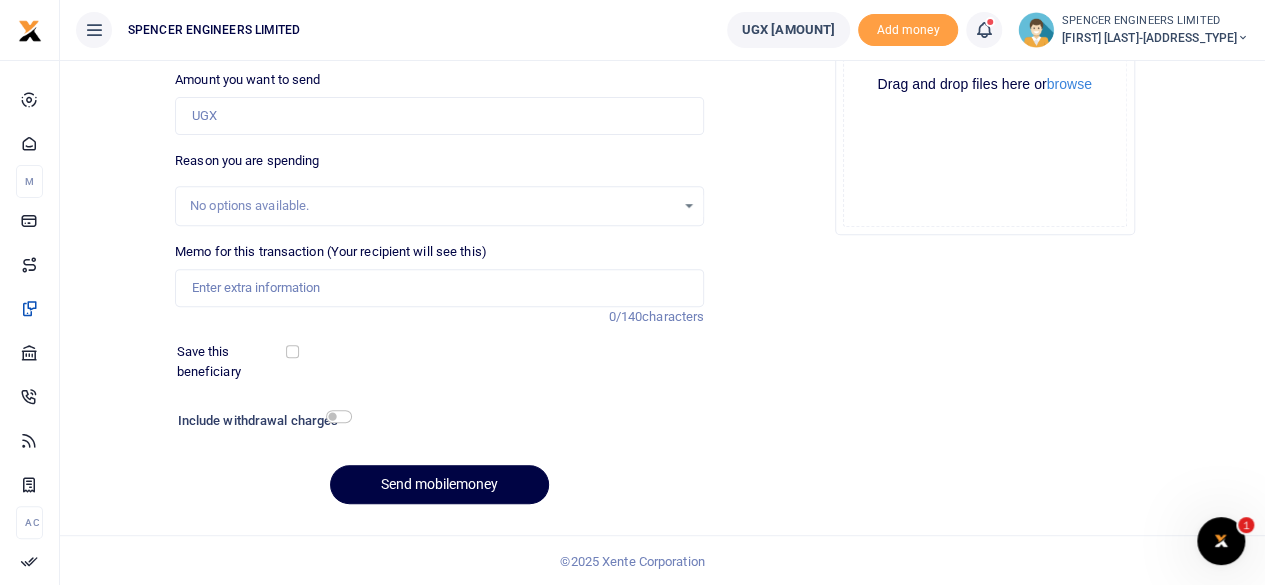 click at bounding box center [984, 30] 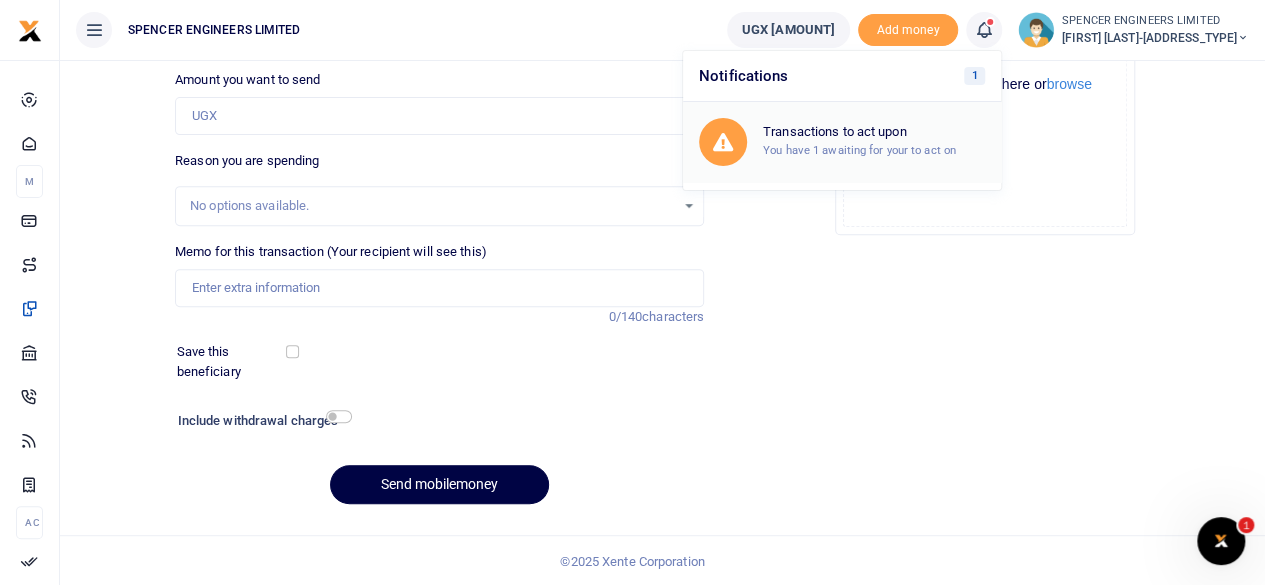 click on "You have 1 awaiting for your to act on" at bounding box center (859, 150) 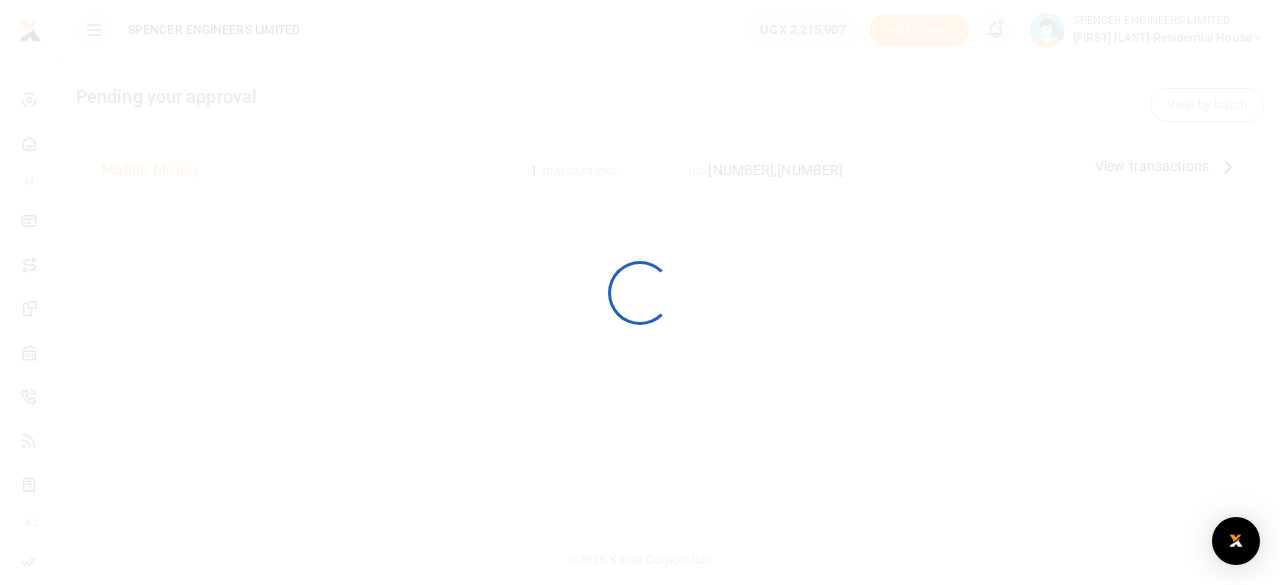 scroll, scrollTop: 0, scrollLeft: 0, axis: both 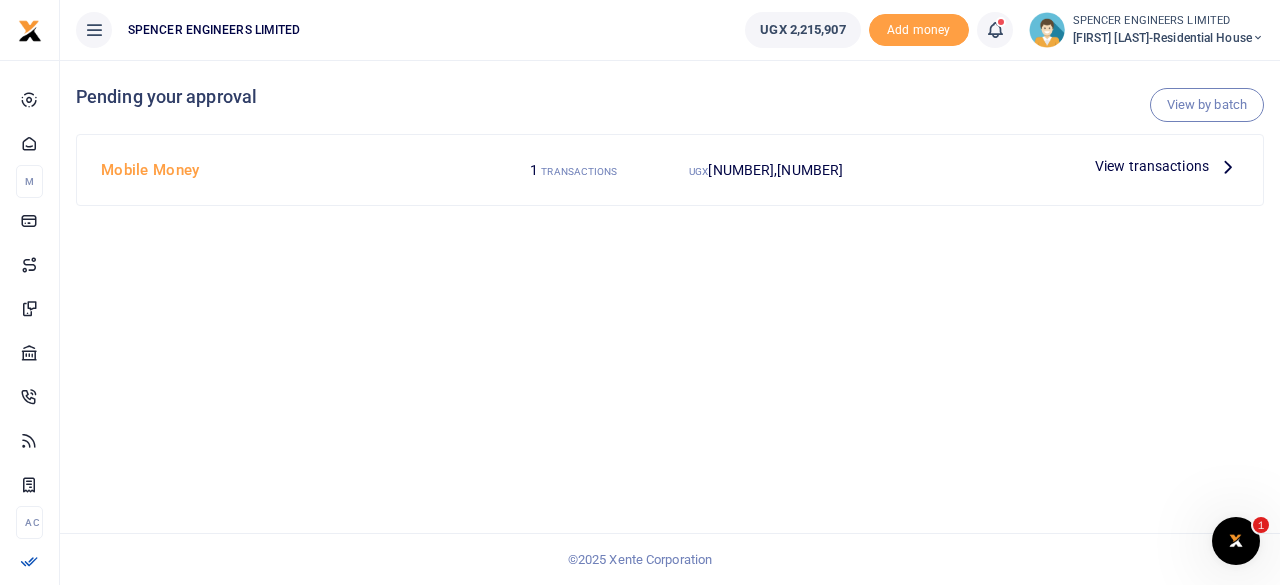 click on "View transactions" at bounding box center [1152, 166] 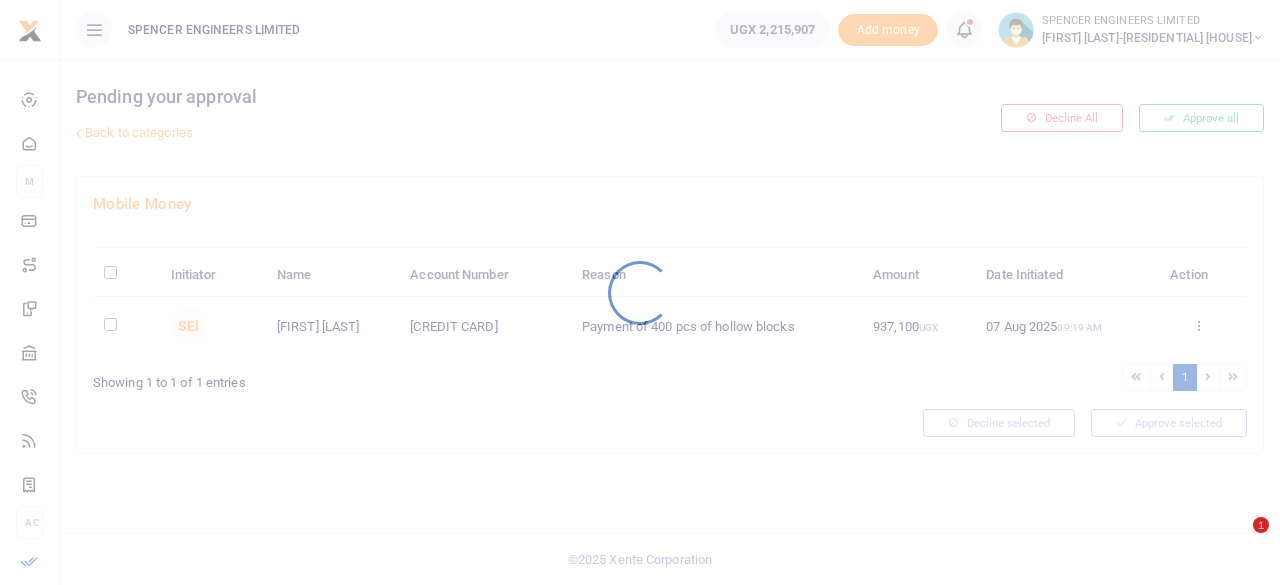 scroll, scrollTop: 0, scrollLeft: 0, axis: both 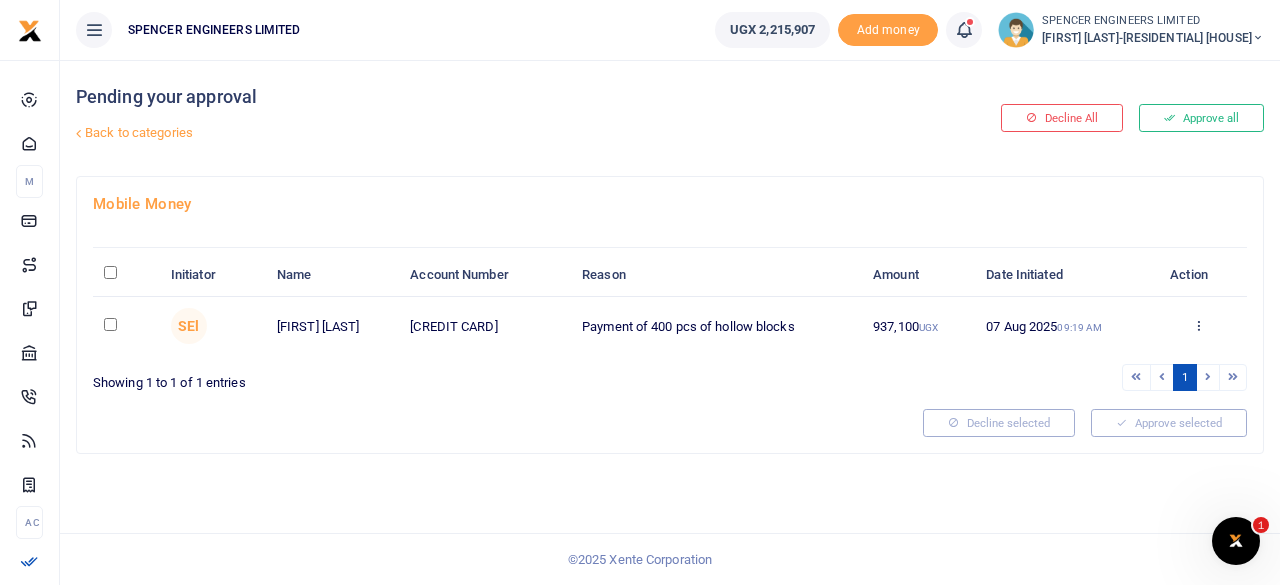 click at bounding box center (964, 30) 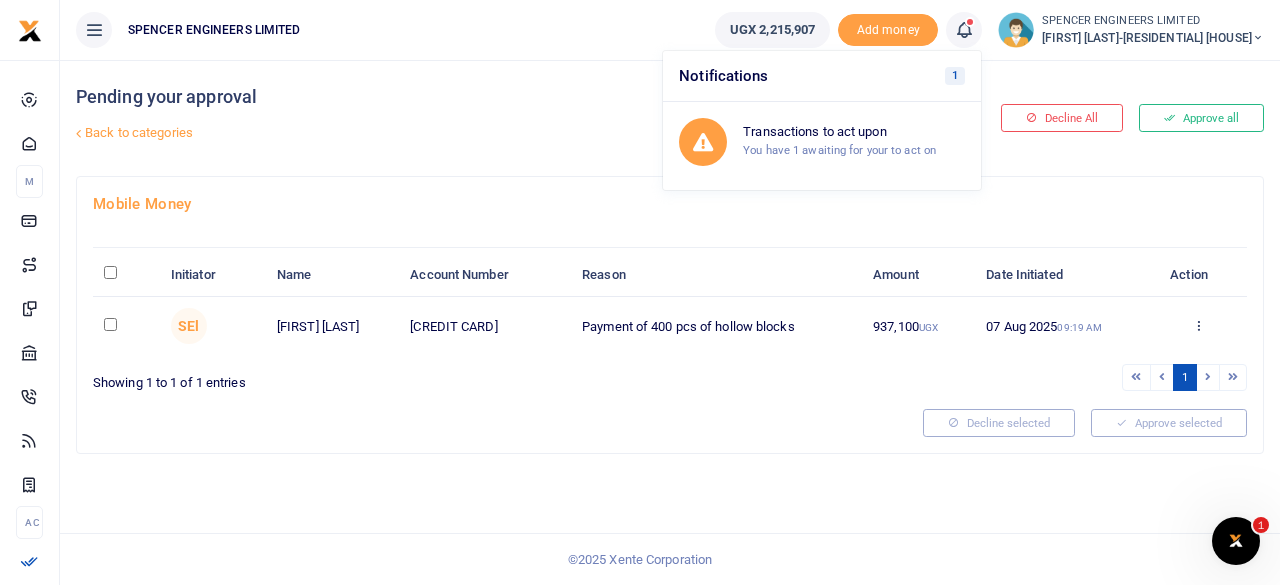 click at bounding box center [110, 324] 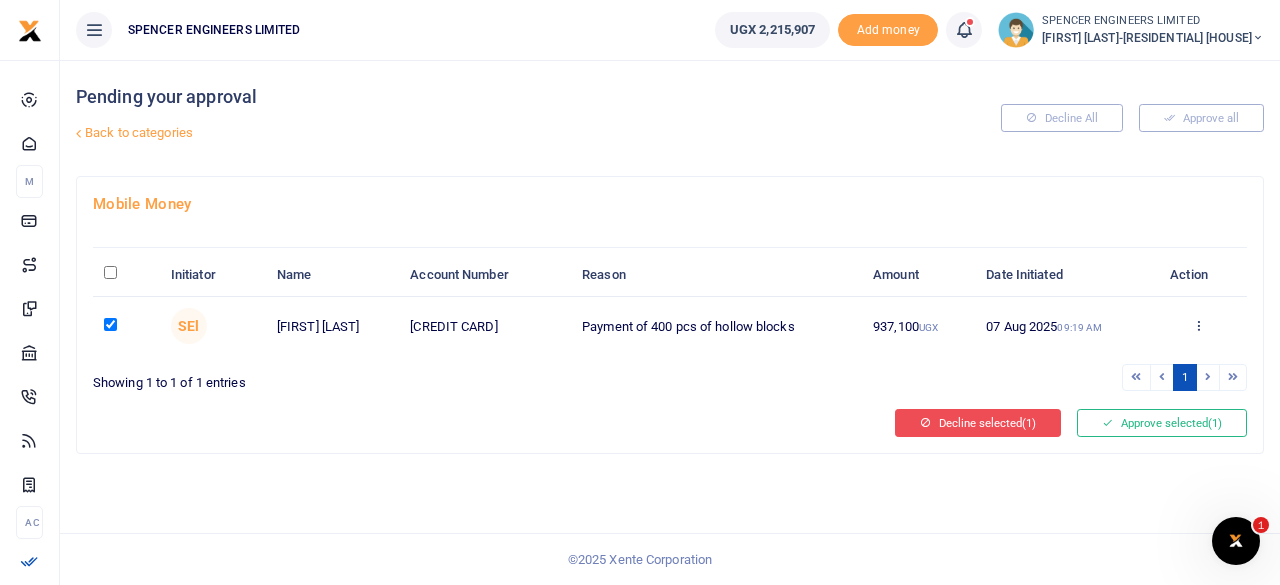 click on "Decline selected  (1)" at bounding box center [978, 423] 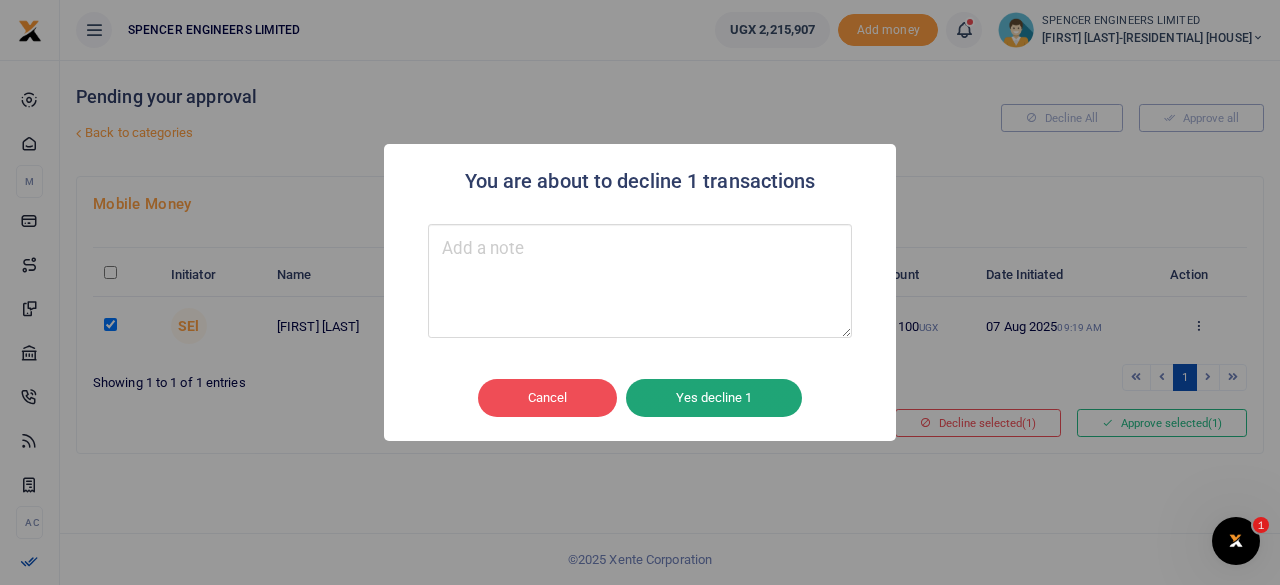 click on "Yes decline 1" at bounding box center [714, 398] 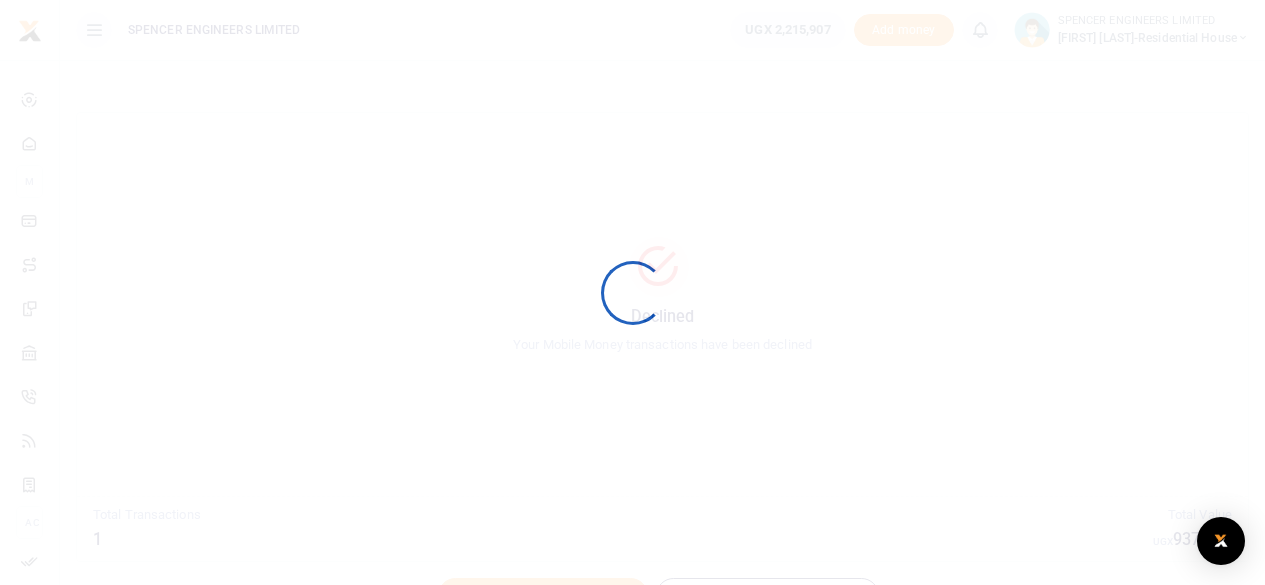 scroll, scrollTop: 0, scrollLeft: 0, axis: both 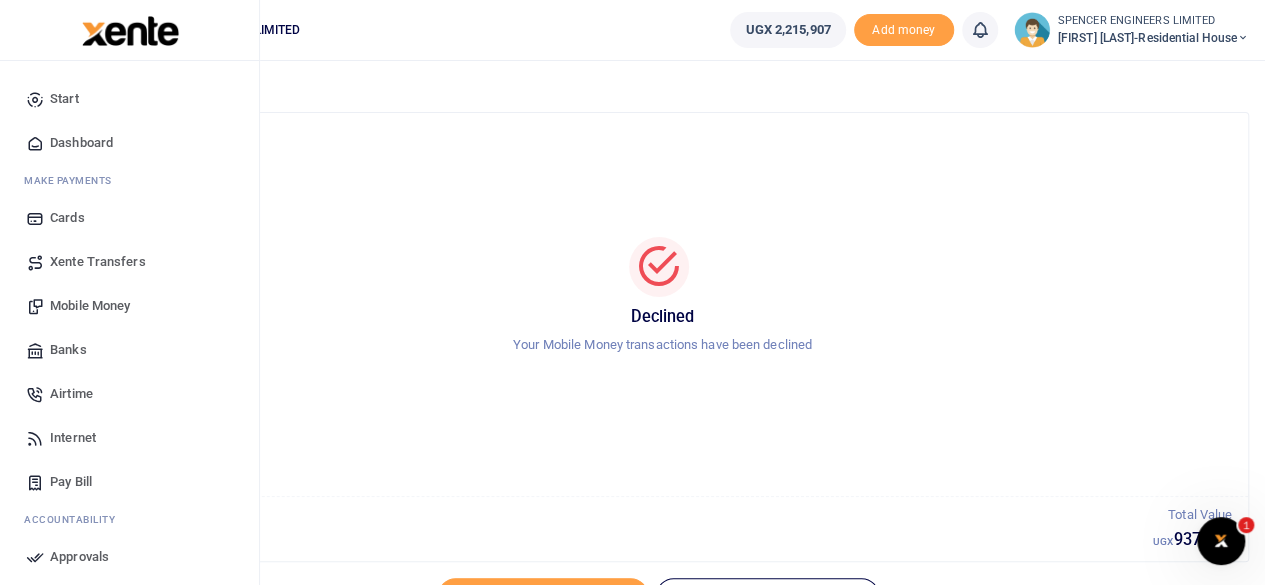 click on "Mobile Money" at bounding box center (90, 306) 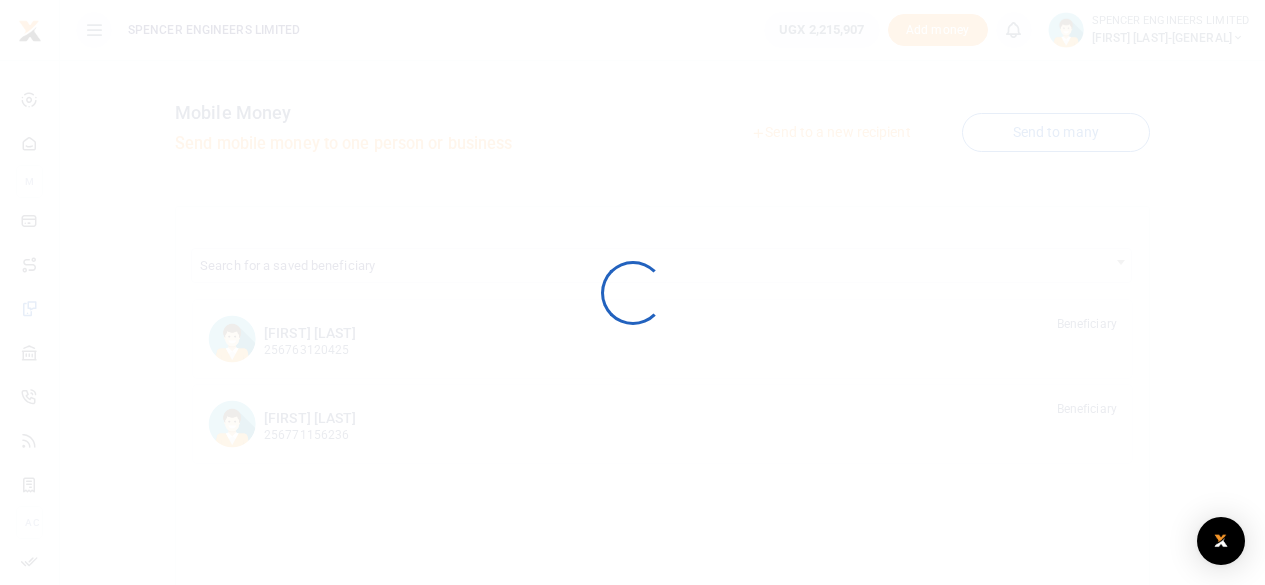 scroll, scrollTop: 0, scrollLeft: 0, axis: both 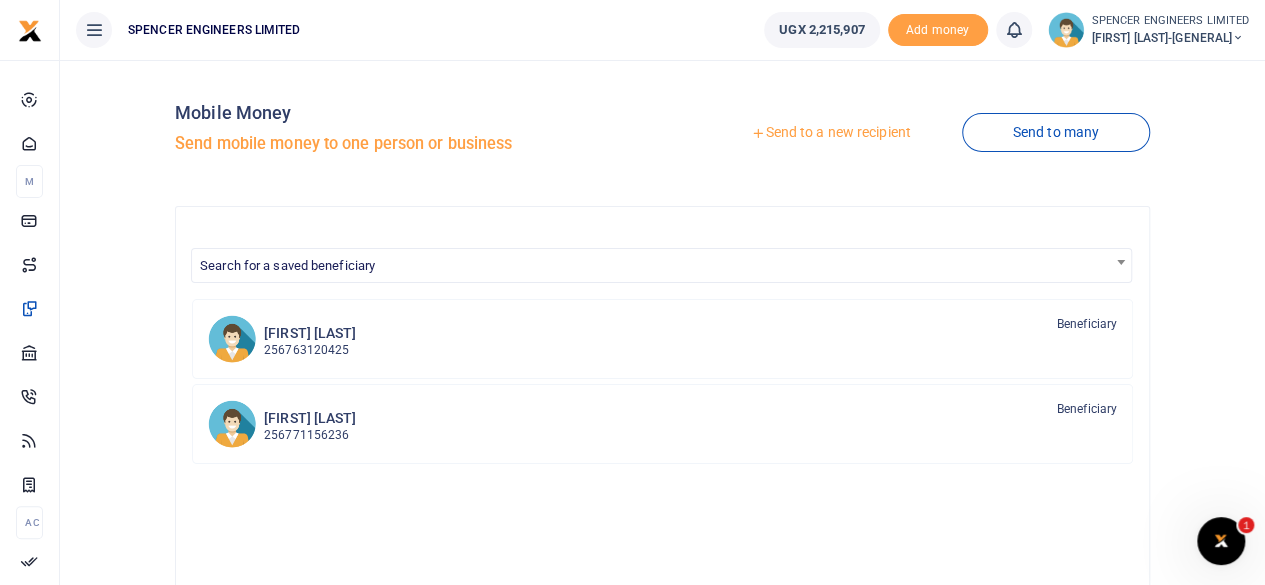 click on "Send to a new recipient" at bounding box center (830, 133) 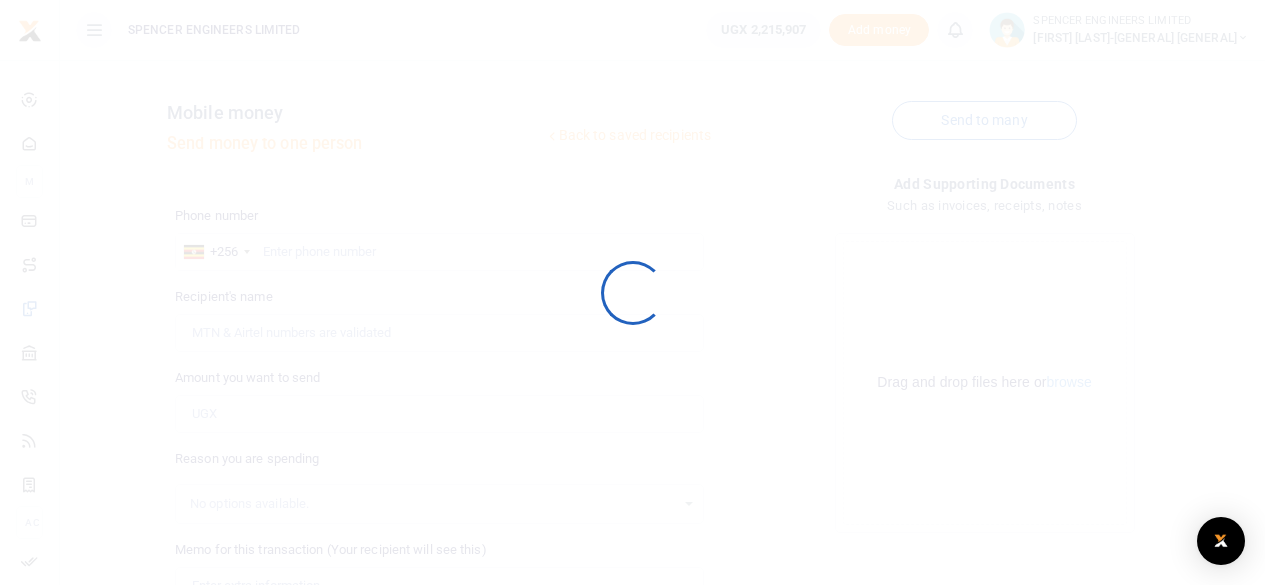 scroll, scrollTop: 0, scrollLeft: 0, axis: both 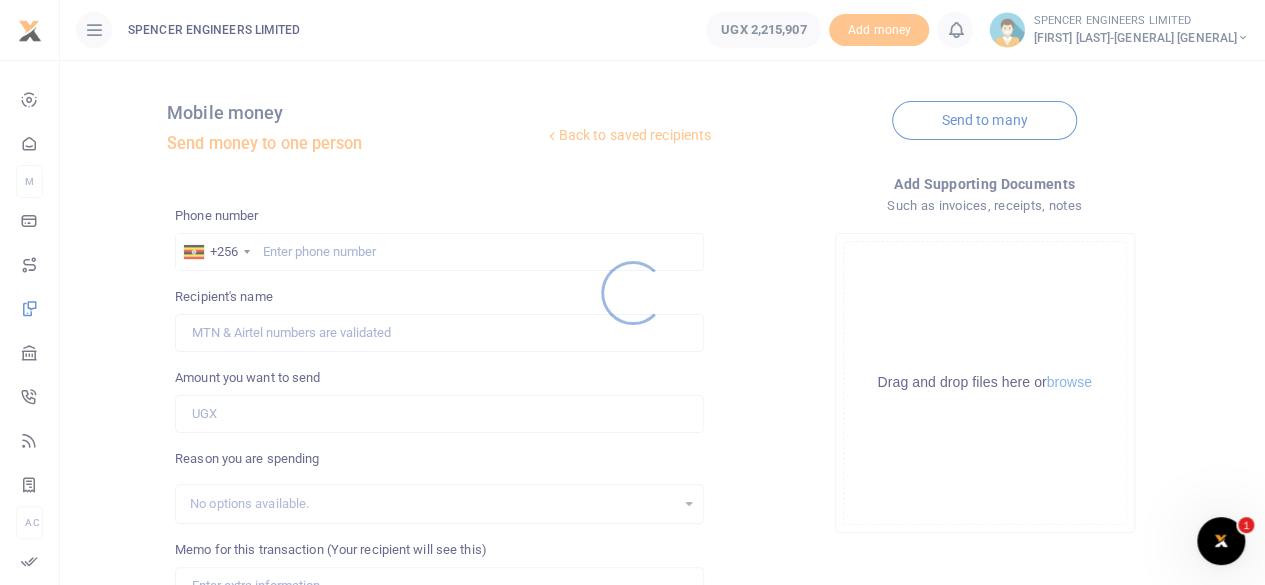 click at bounding box center (632, 292) 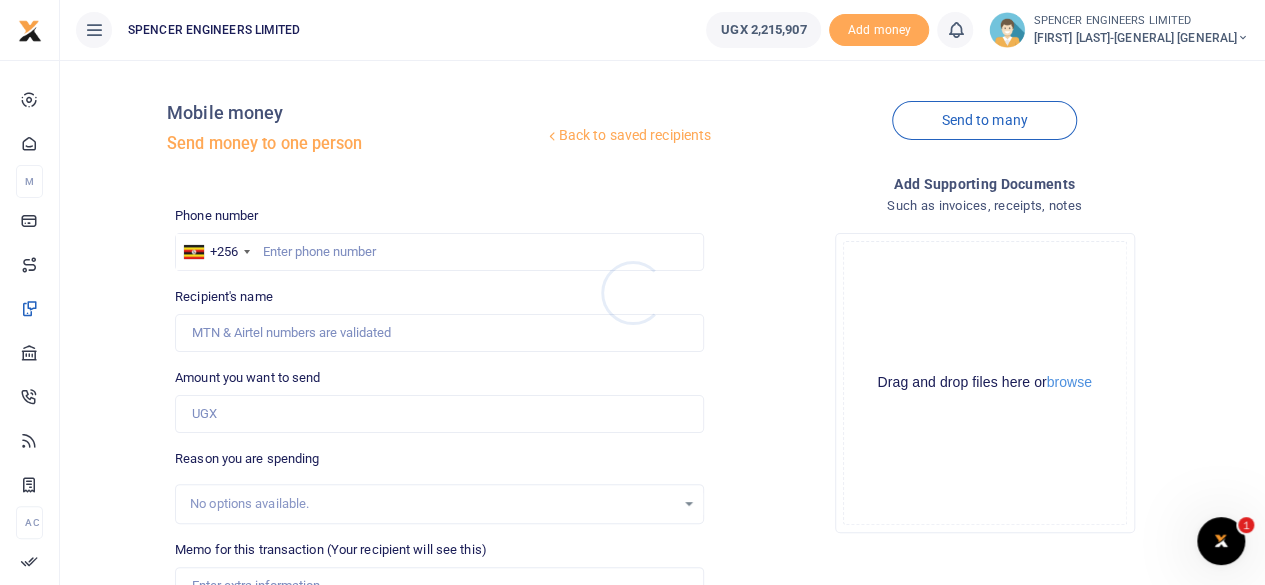click at bounding box center [632, 292] 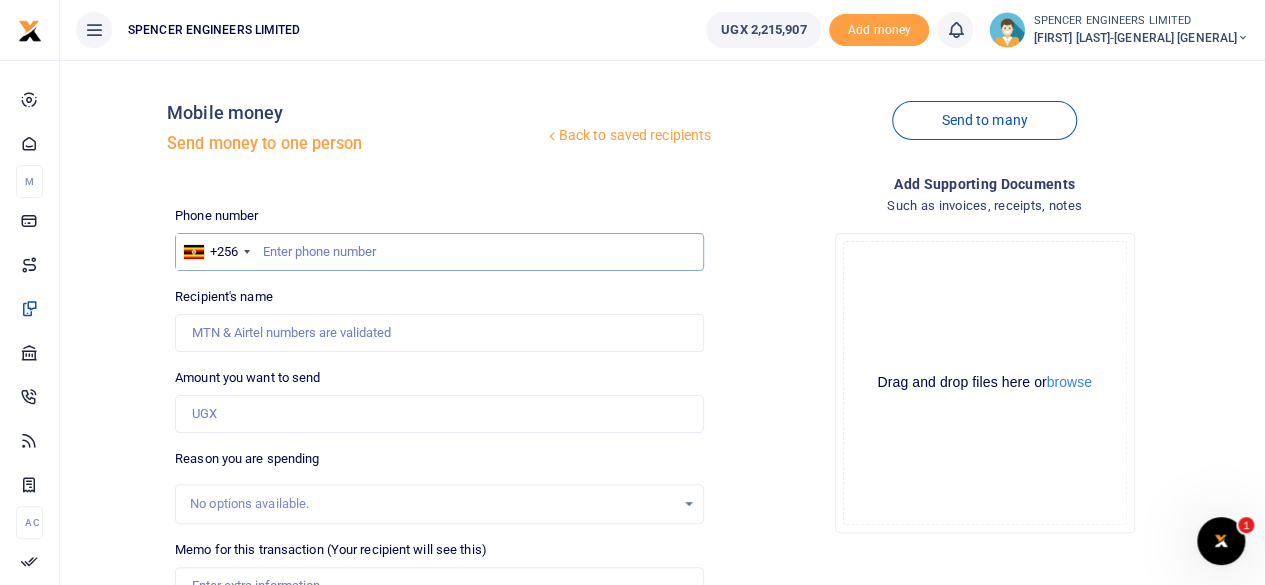 click at bounding box center [439, 252] 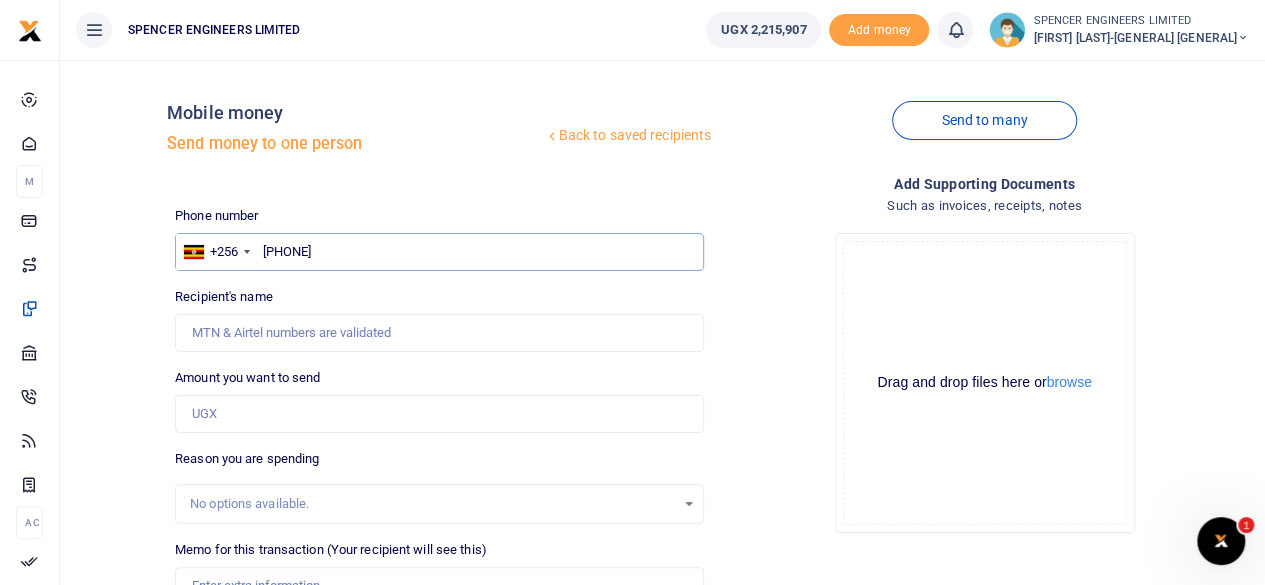 type on "744666444" 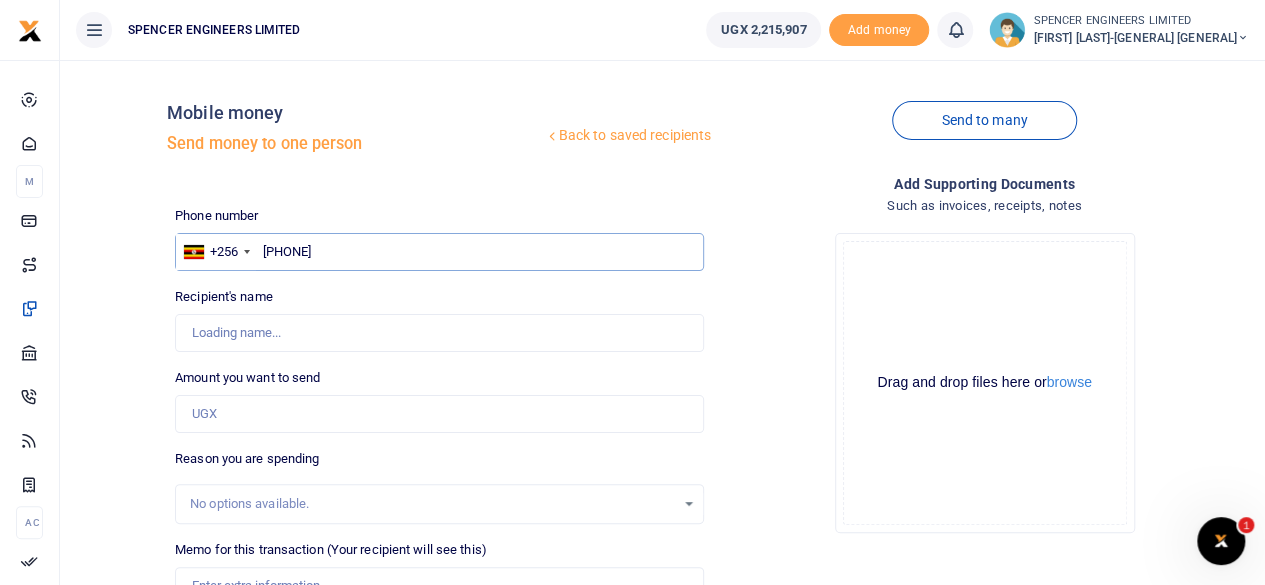 type on "Yusuf Eryilmaz" 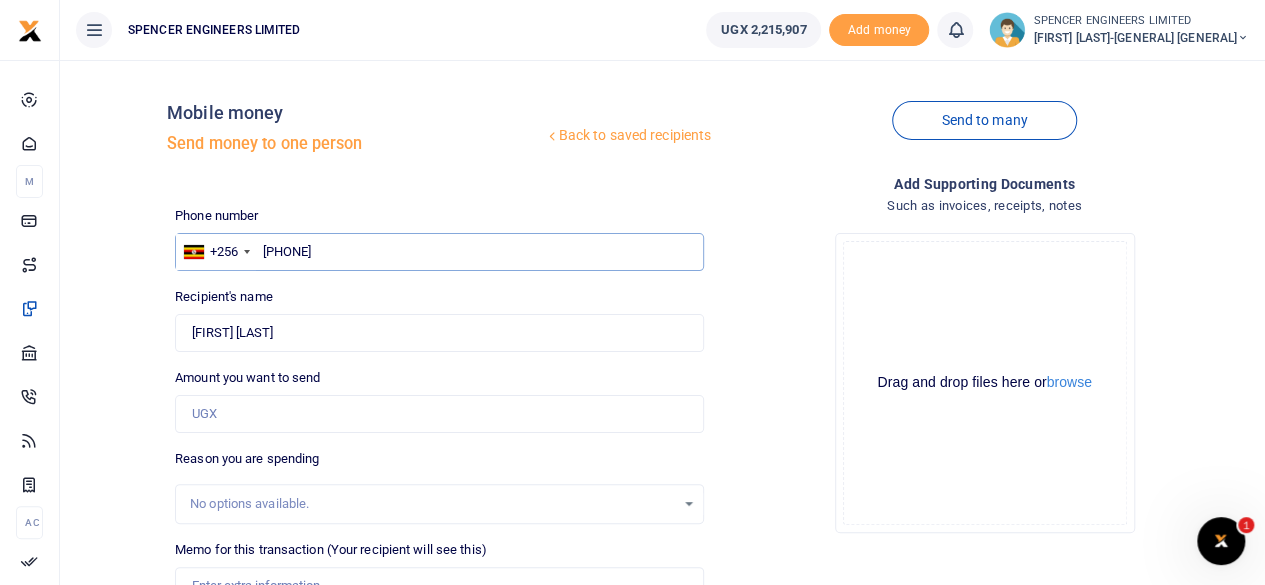 type on "744666444" 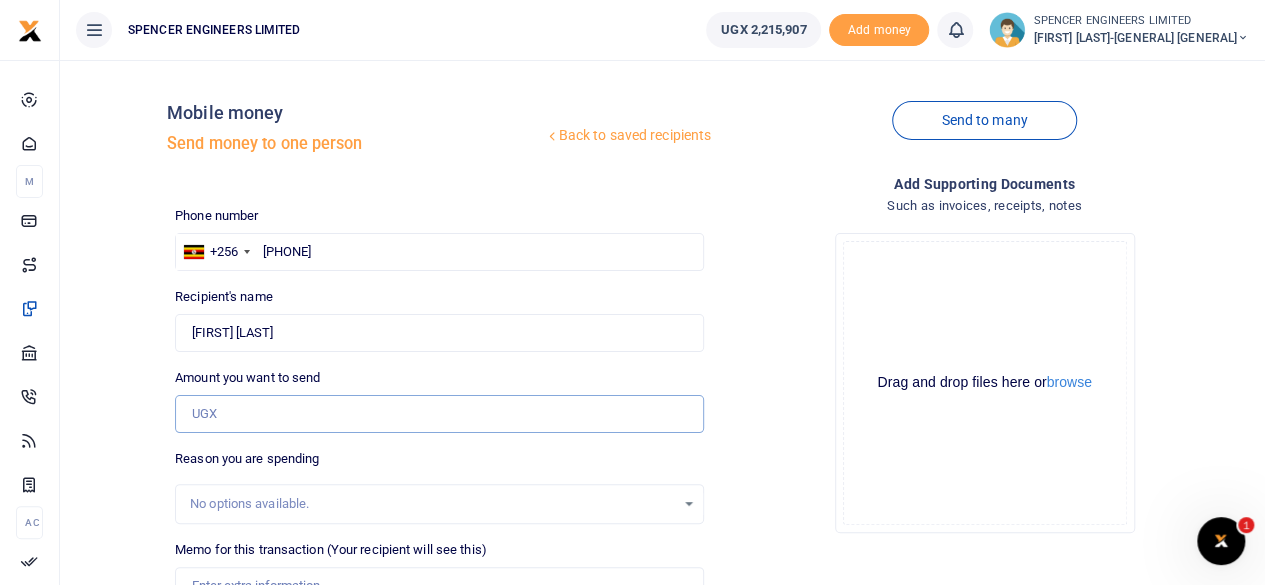 click on "Amount you want to send" at bounding box center [439, 414] 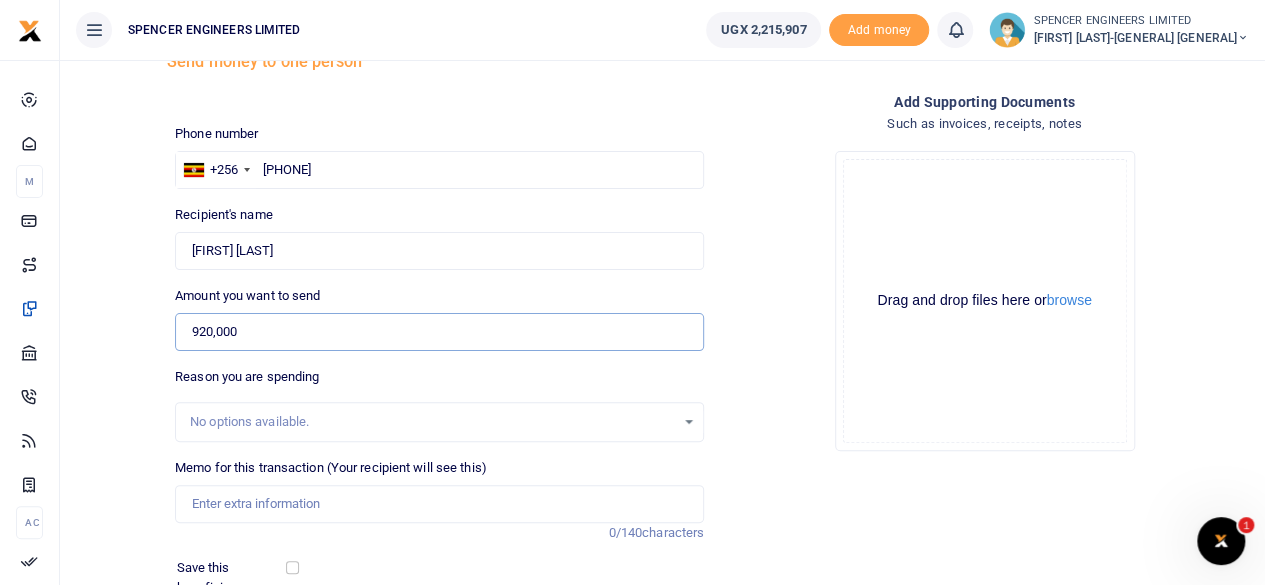 scroll, scrollTop: 100, scrollLeft: 0, axis: vertical 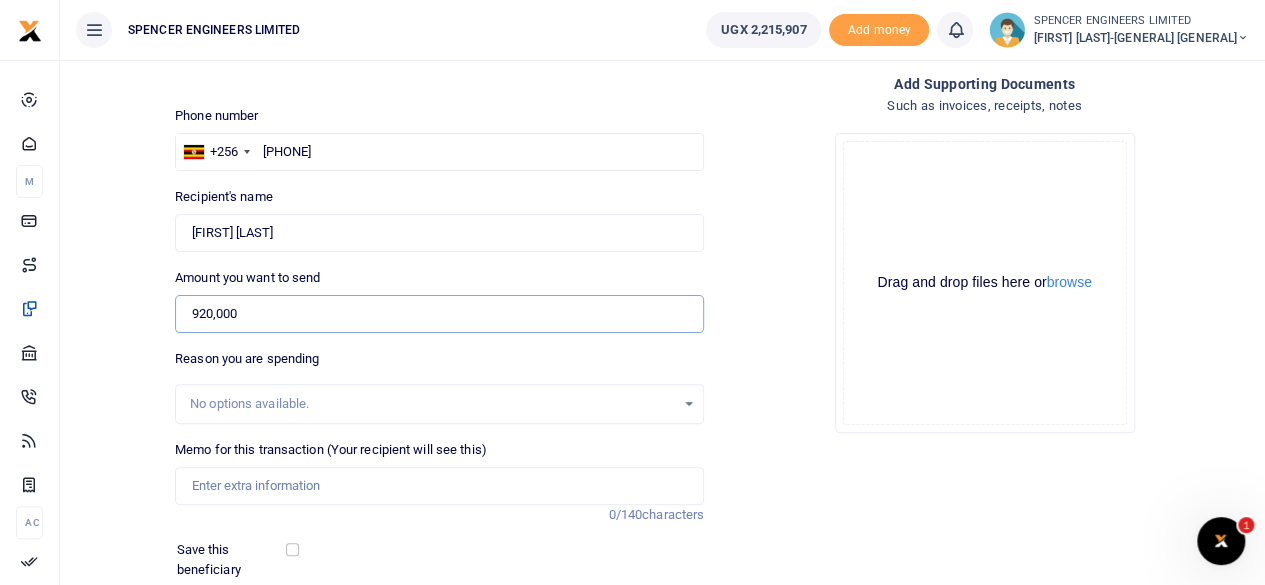 type on "920,000" 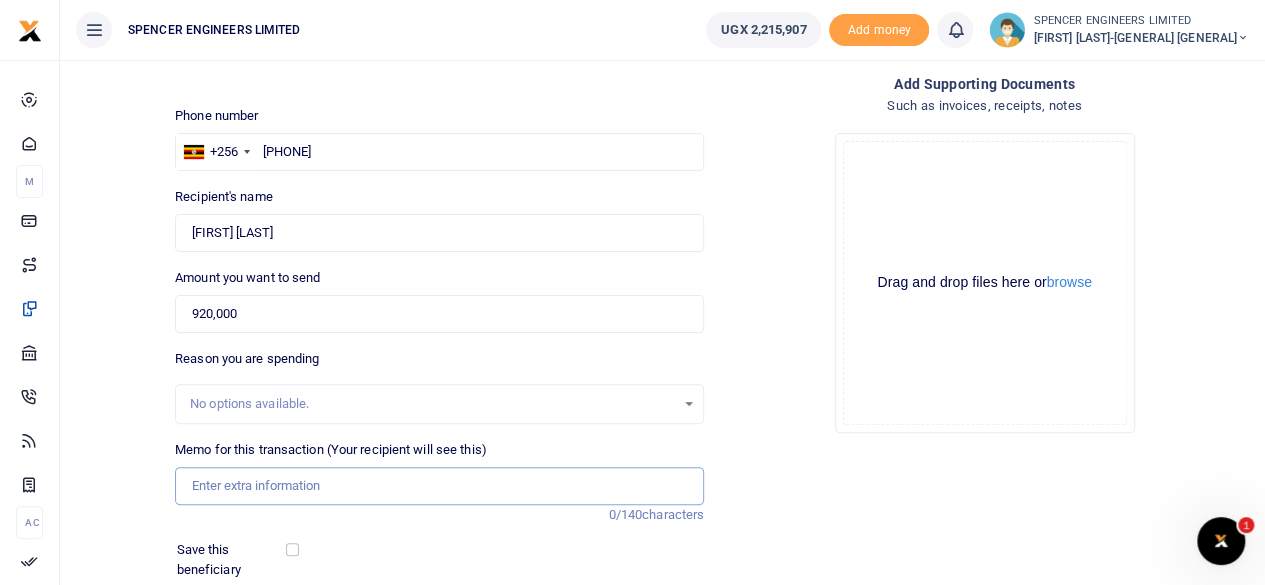 click on "Memo for this transaction (Your recipient will see this)" at bounding box center (439, 486) 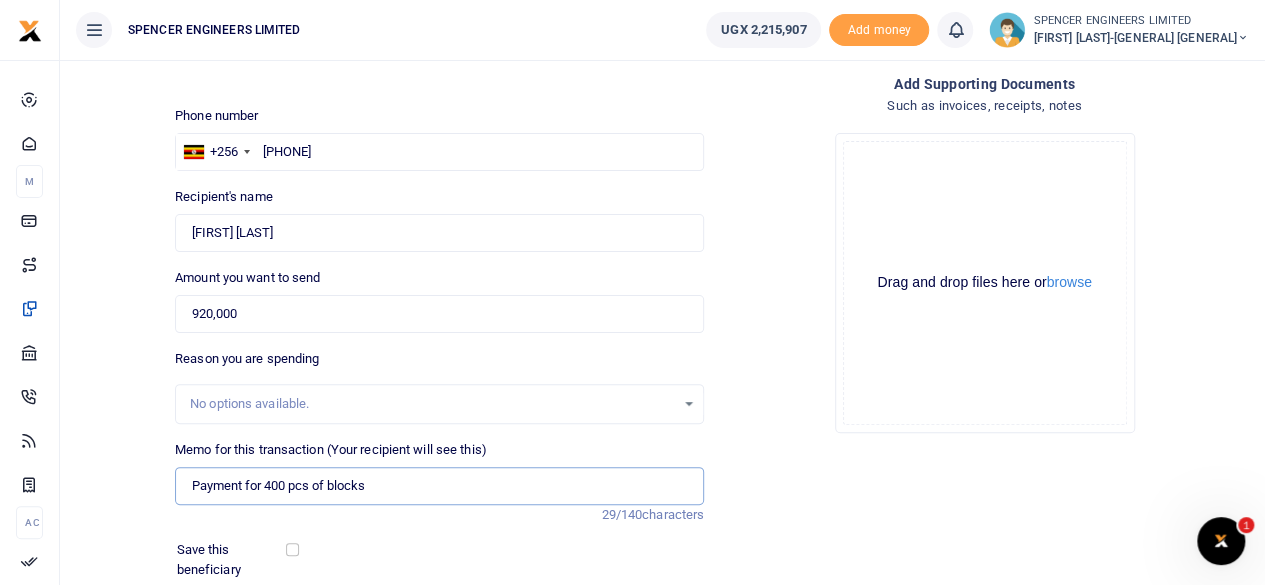 click on "Payment for 400 pcs of blocks" at bounding box center (439, 486) 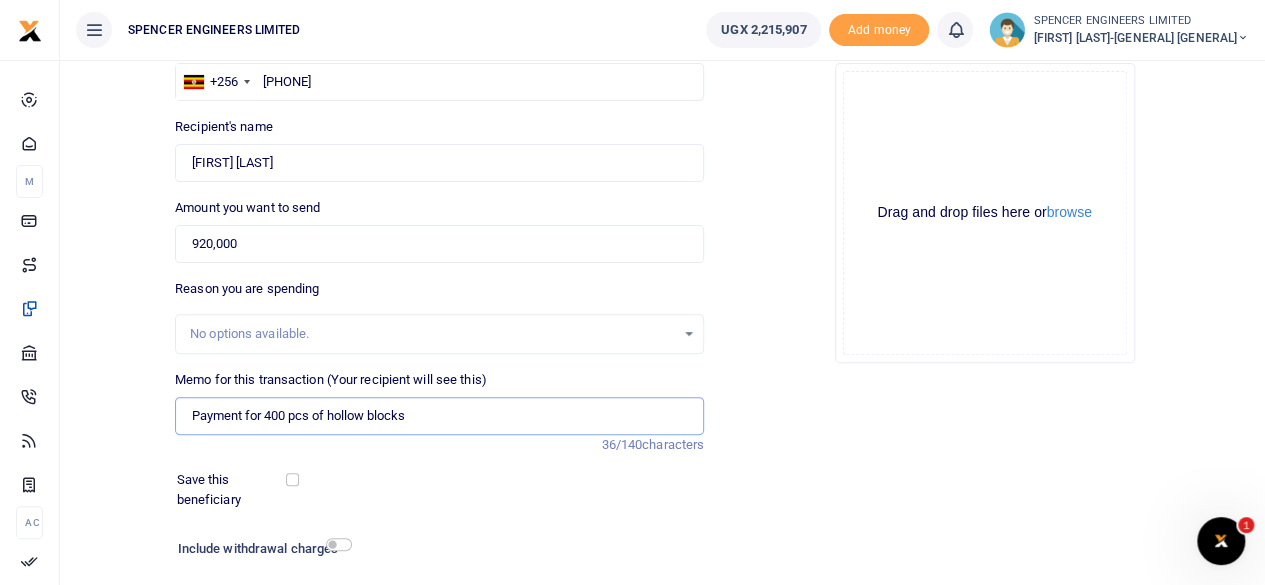 scroll, scrollTop: 200, scrollLeft: 0, axis: vertical 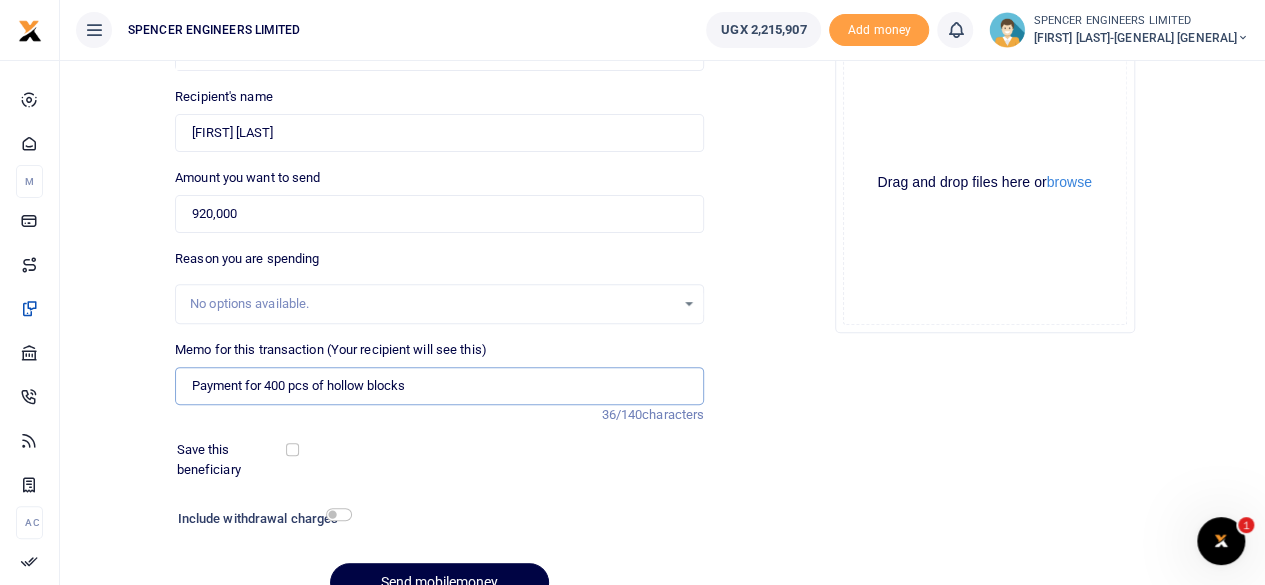 type on "Payment for 400 pcs of hollow blocks" 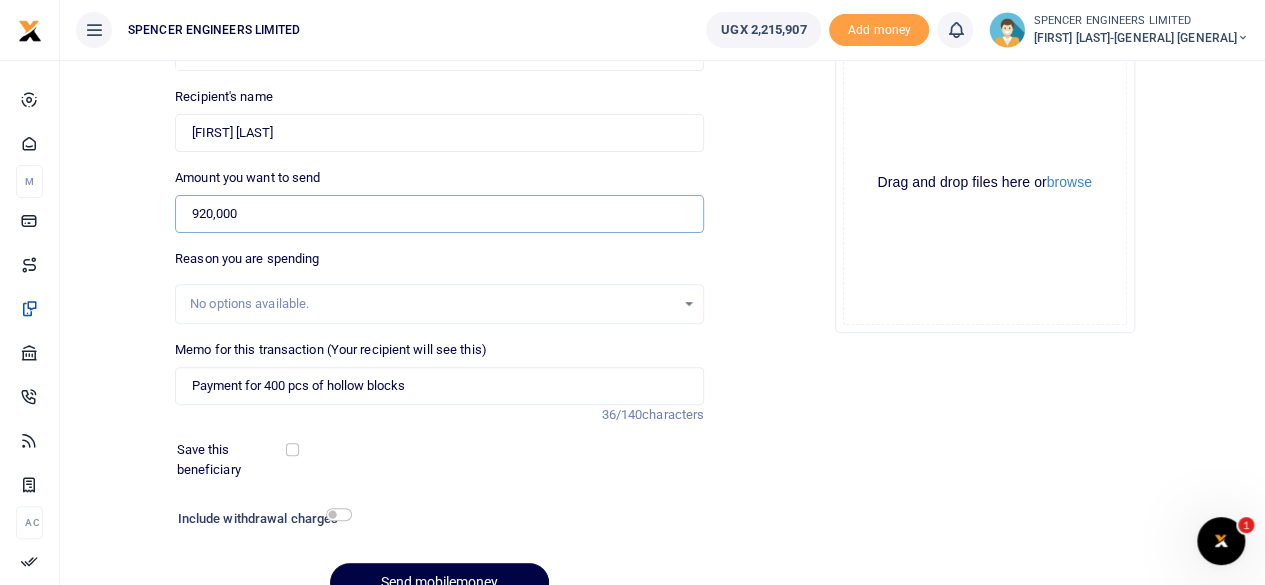 click on "920,000" at bounding box center (439, 214) 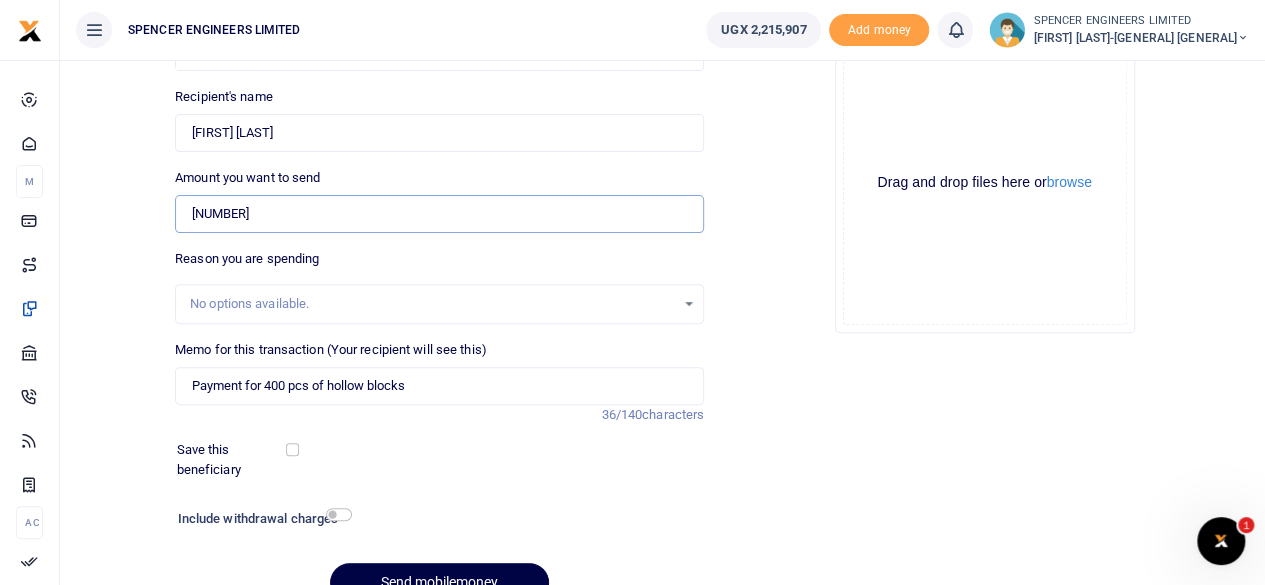 type on "0" 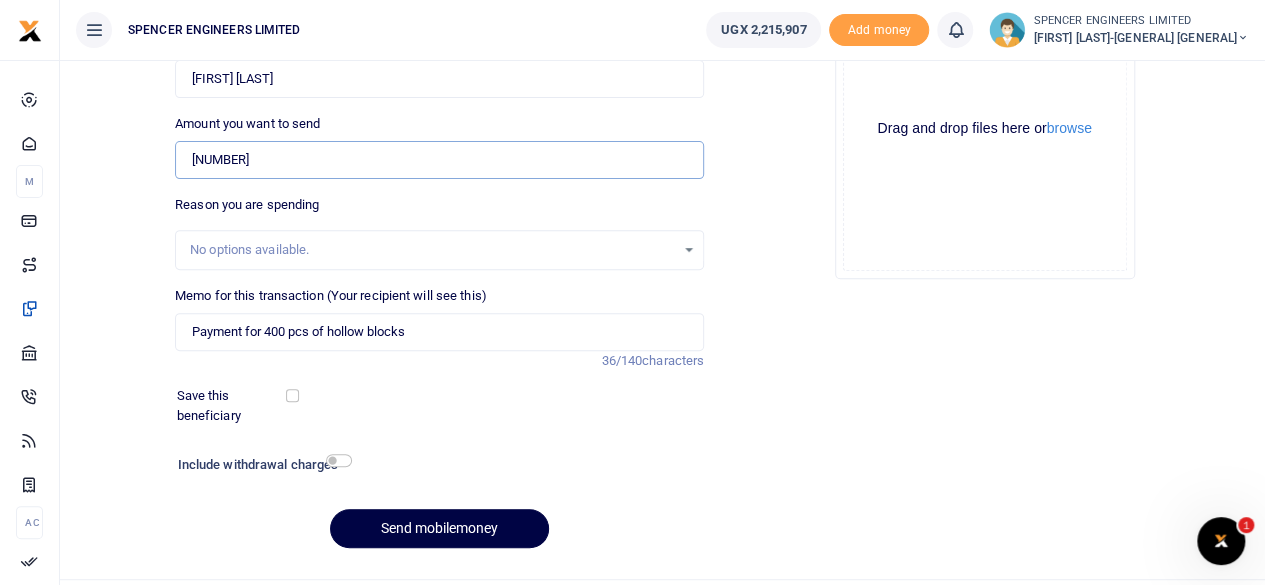 scroll, scrollTop: 298, scrollLeft: 0, axis: vertical 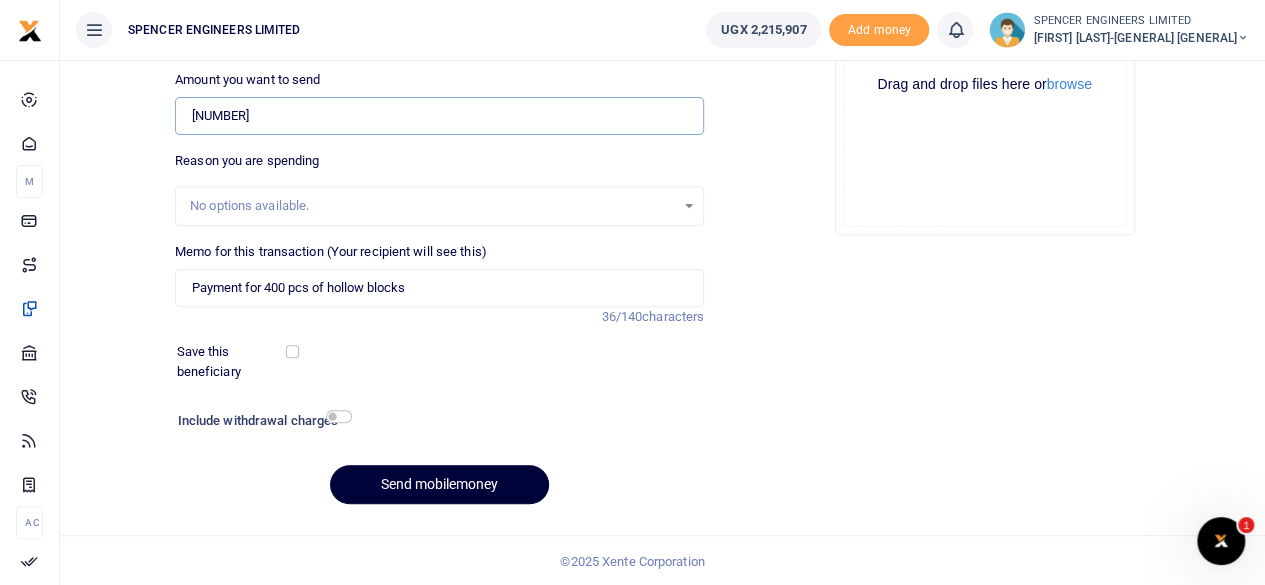 type on "930,000" 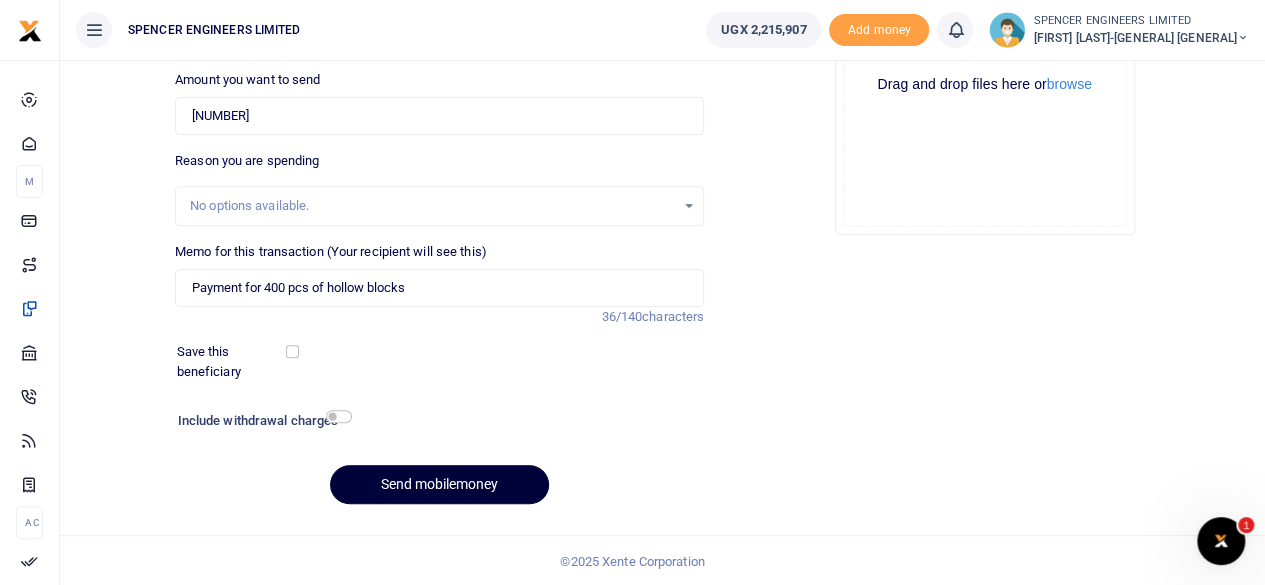 click on "Send mobilemoney" at bounding box center [439, 484] 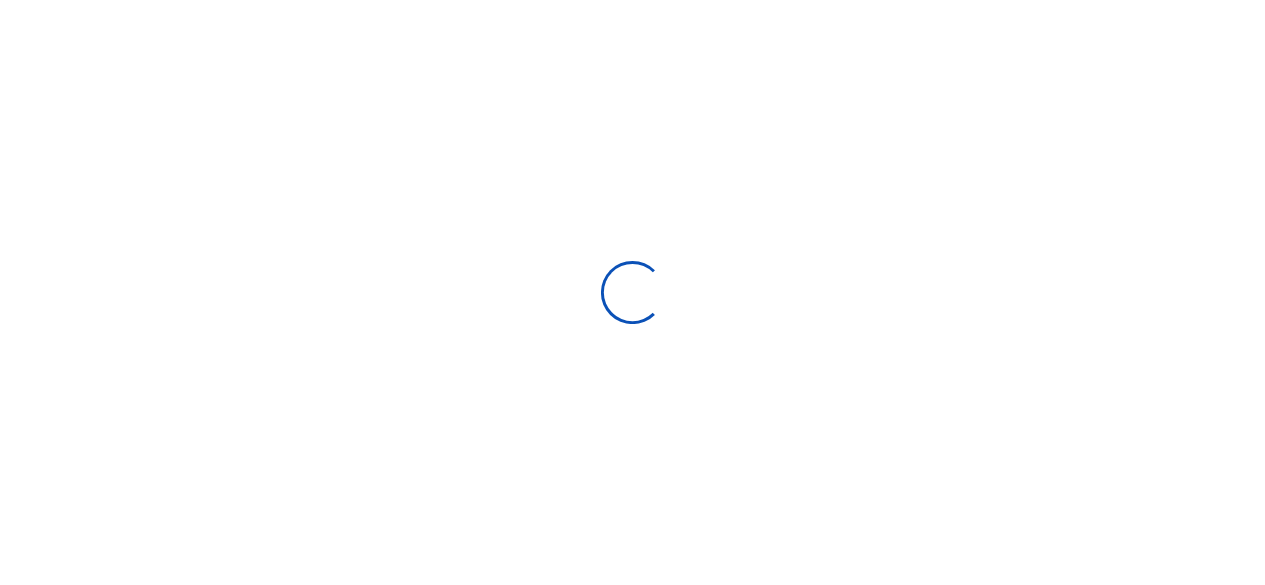 scroll, scrollTop: 297, scrollLeft: 0, axis: vertical 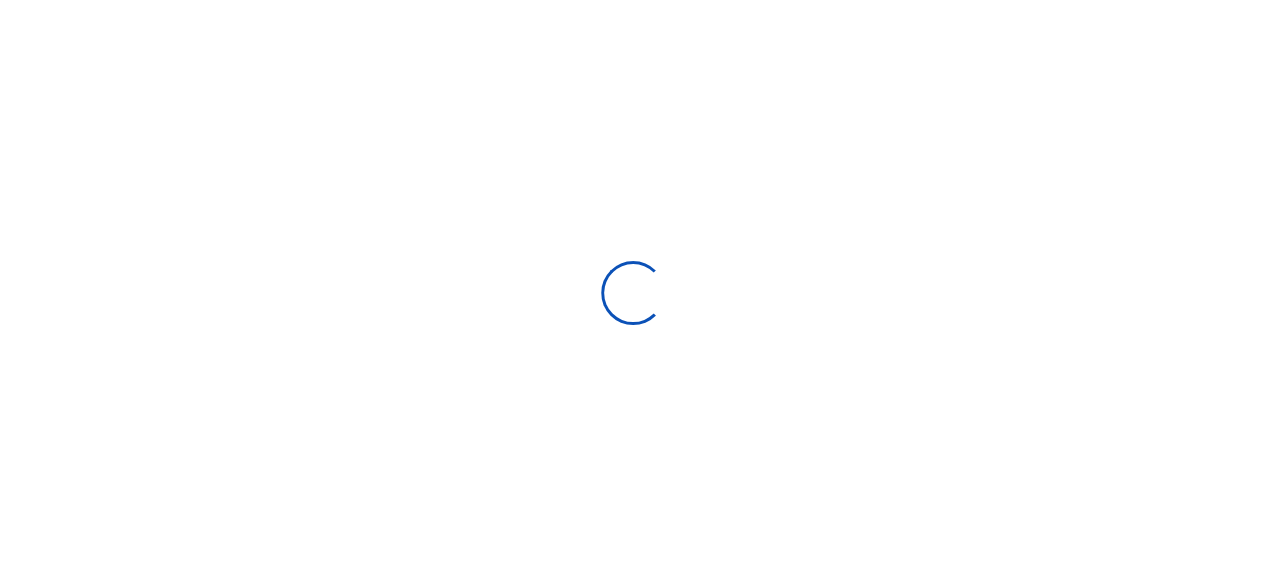 select 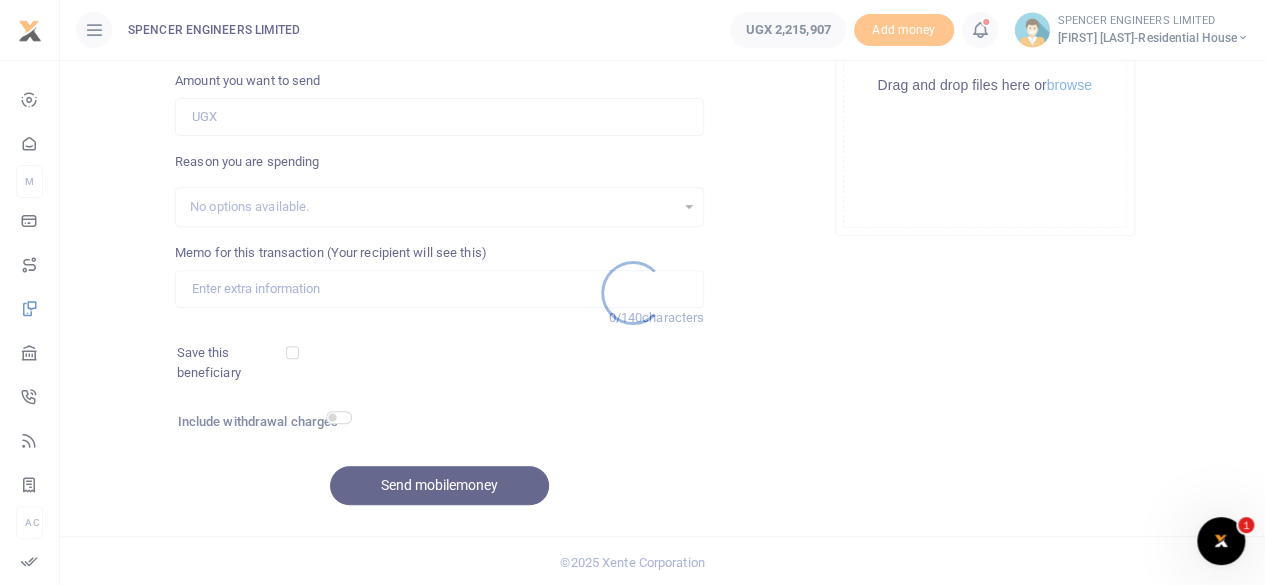 scroll, scrollTop: 0, scrollLeft: 0, axis: both 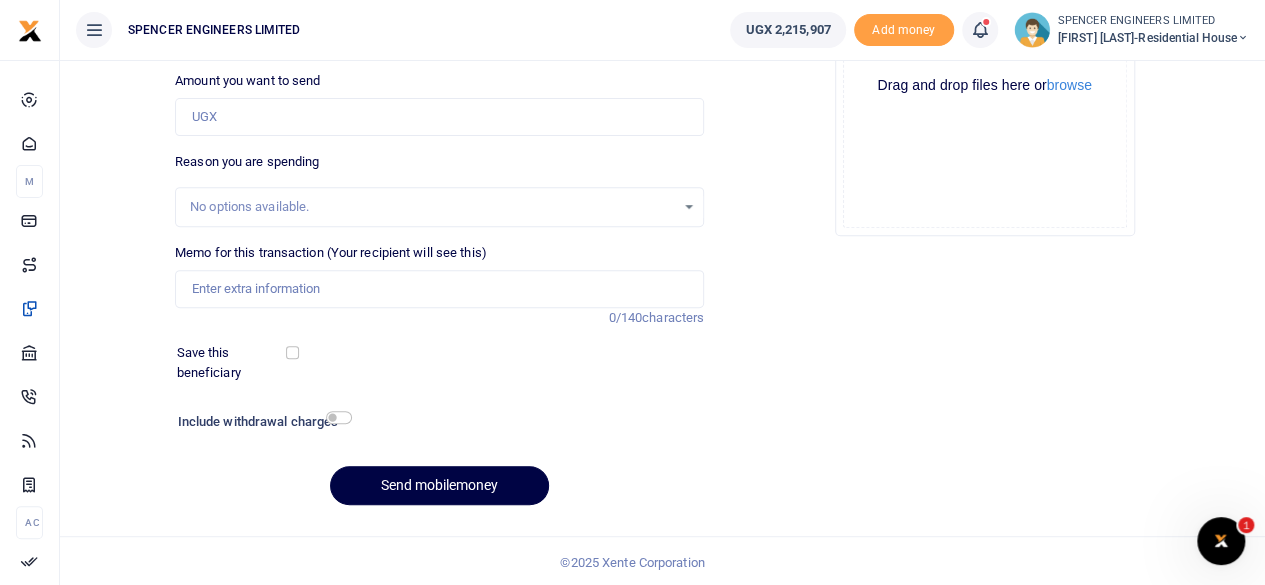 click at bounding box center (980, 30) 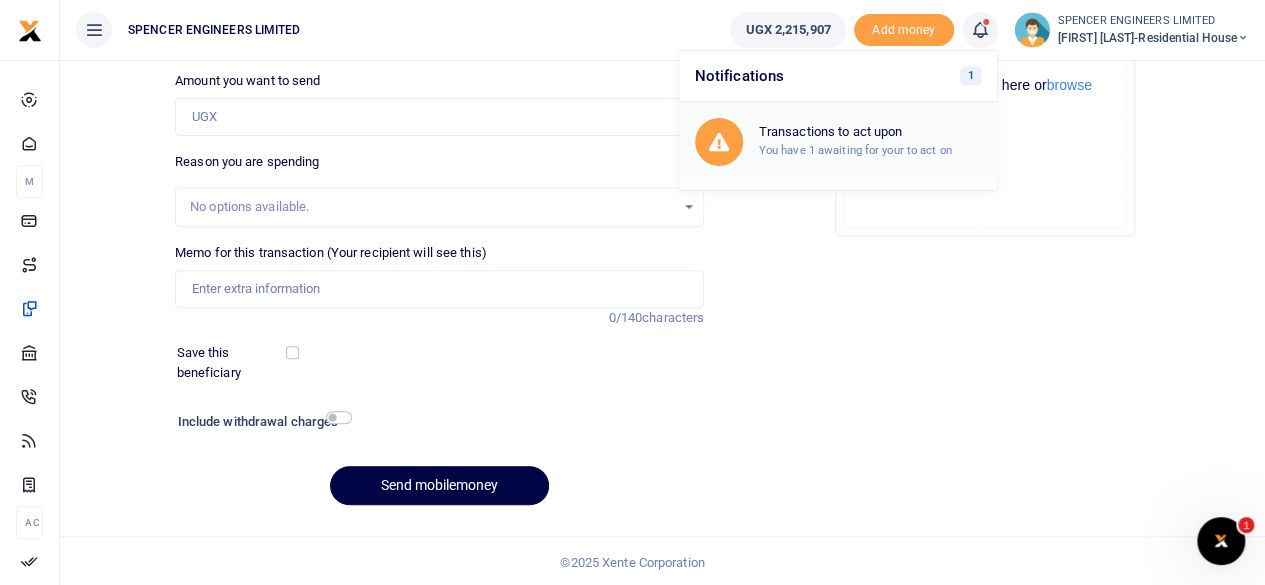 click on "You have 1 awaiting for your to act on" at bounding box center (855, 150) 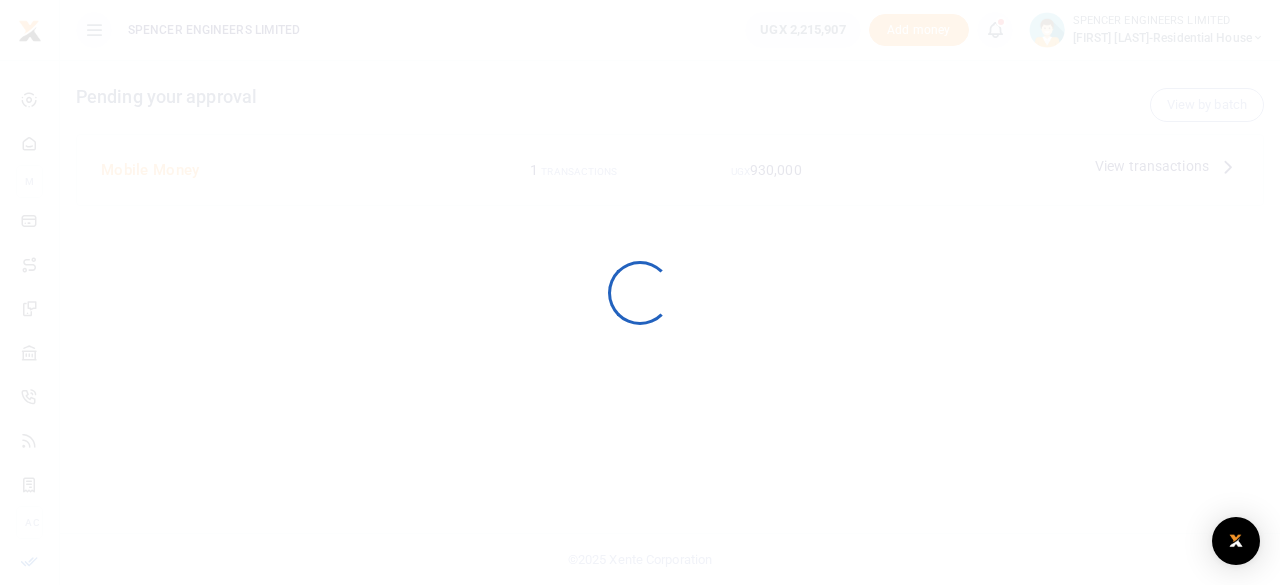 scroll, scrollTop: 0, scrollLeft: 0, axis: both 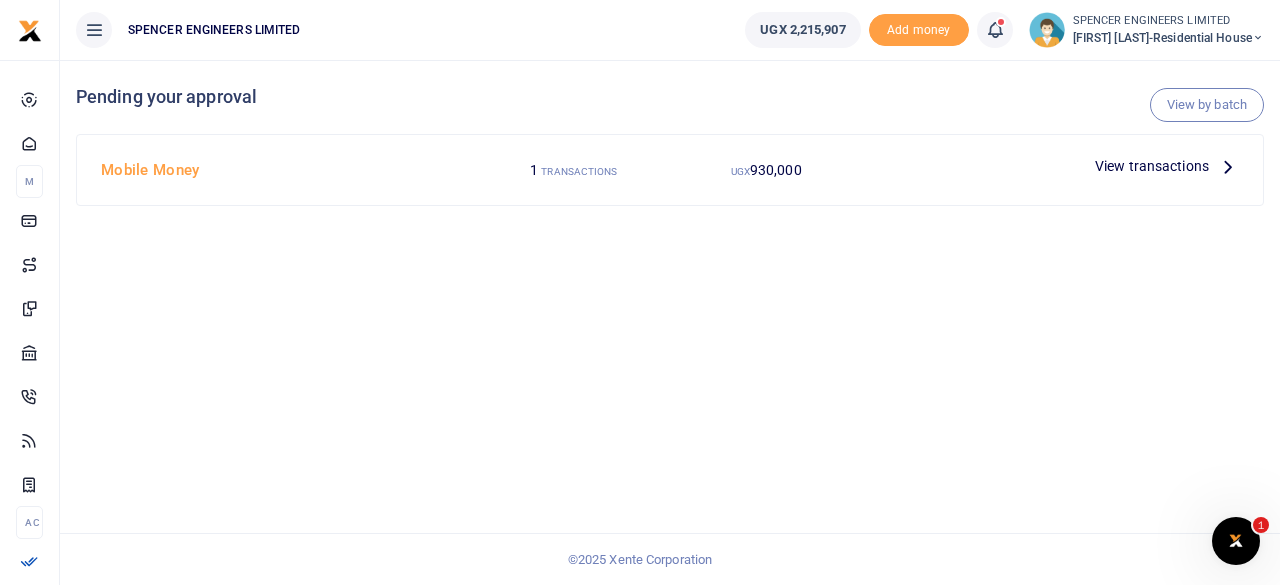click on "View transactions" at bounding box center (1152, 166) 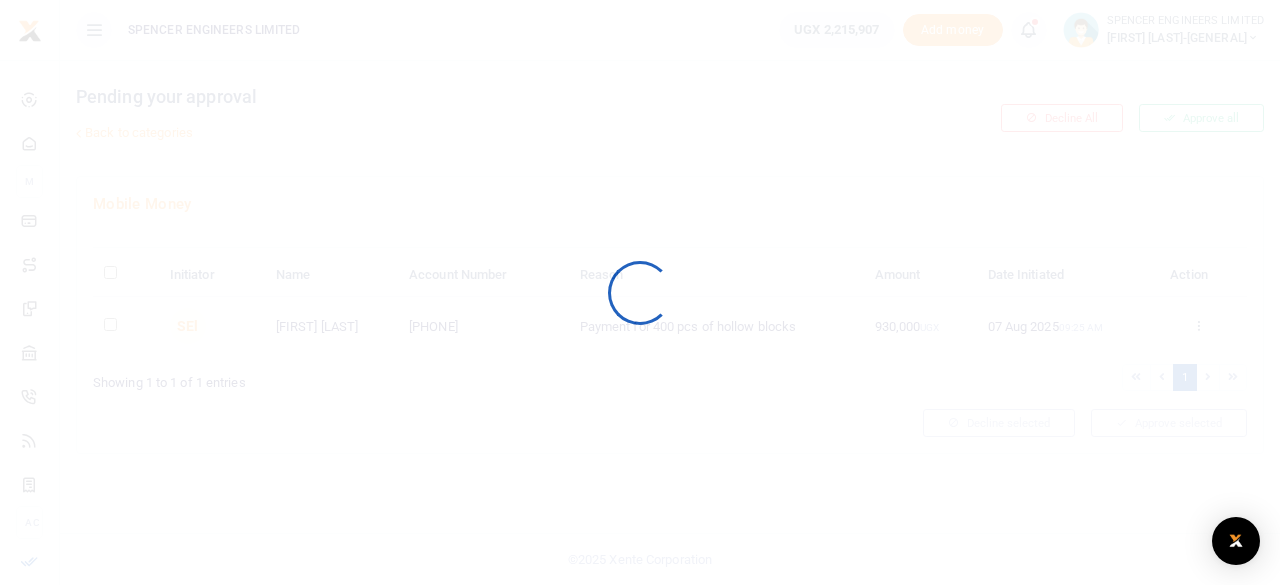 scroll, scrollTop: 0, scrollLeft: 0, axis: both 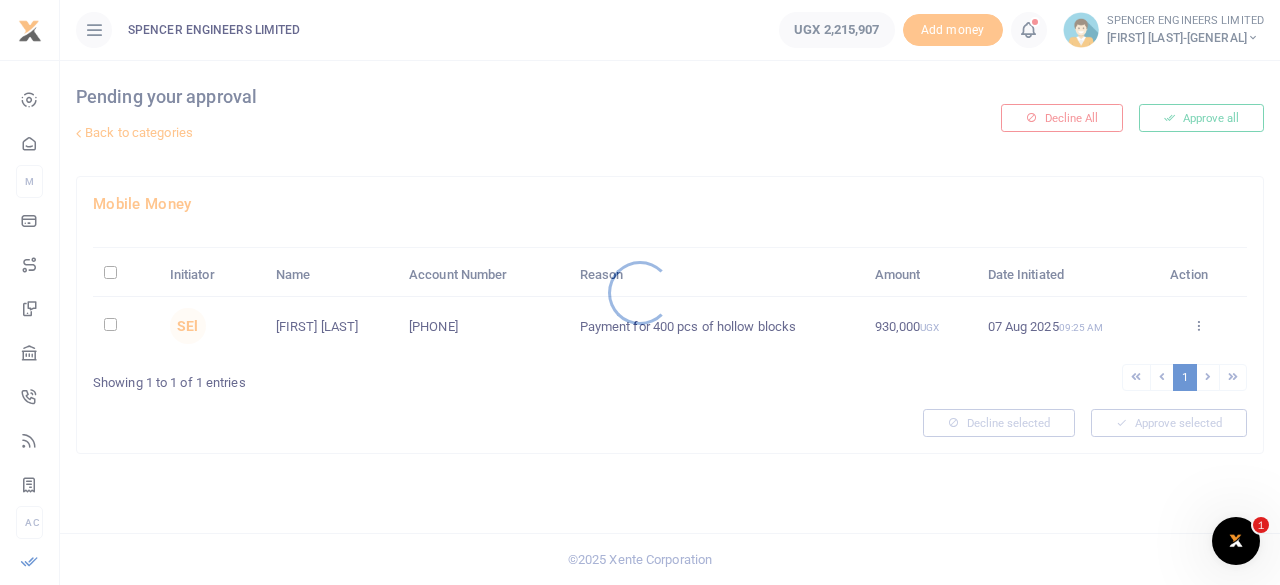 click at bounding box center [640, 292] 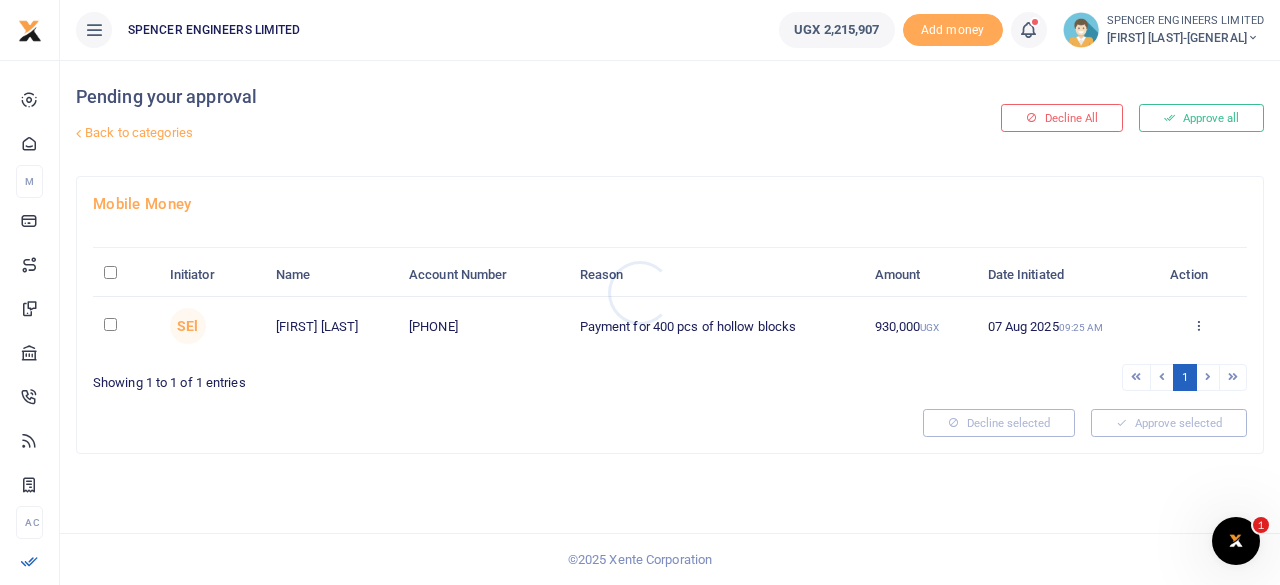 click at bounding box center (640, 292) 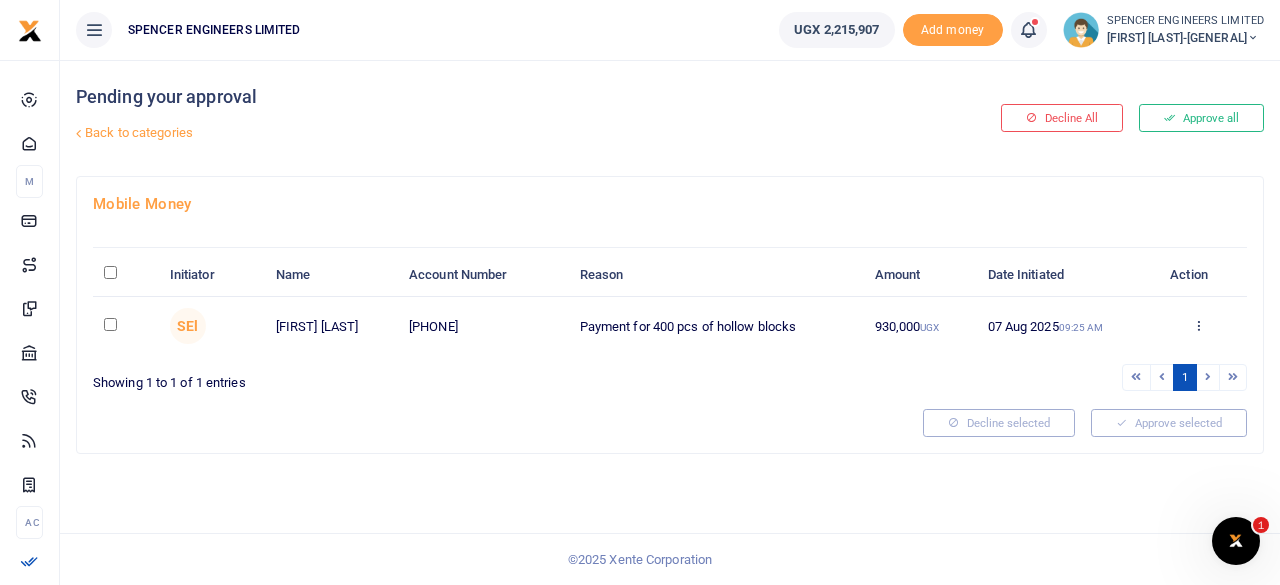 click at bounding box center (110, 324) 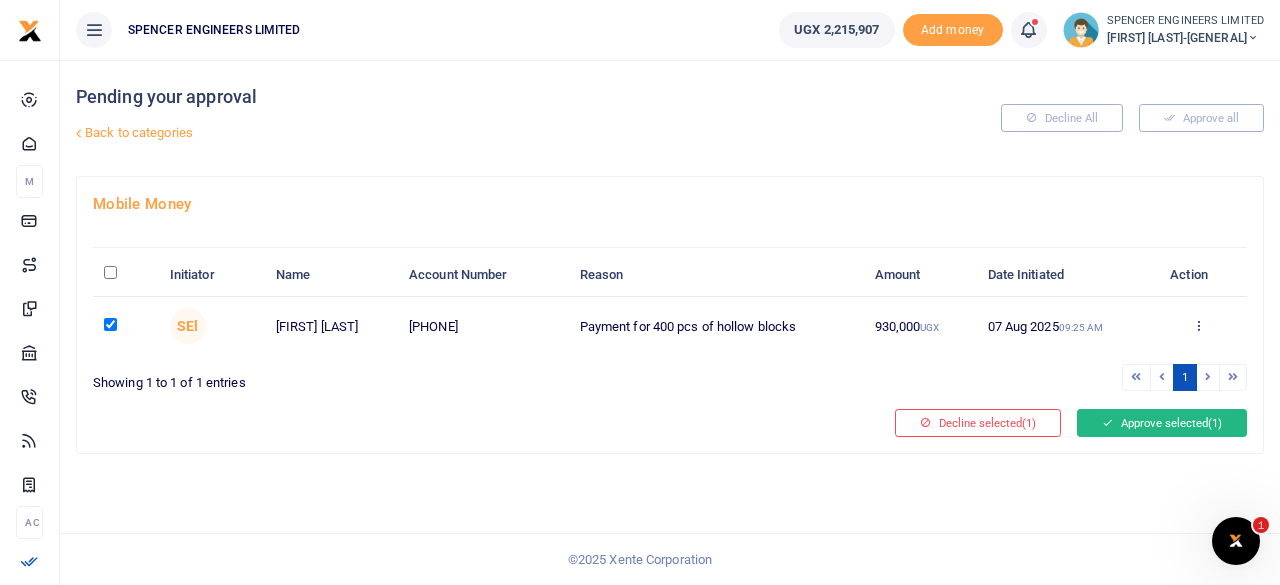 click on "Approve selected  (1)" at bounding box center [1162, 423] 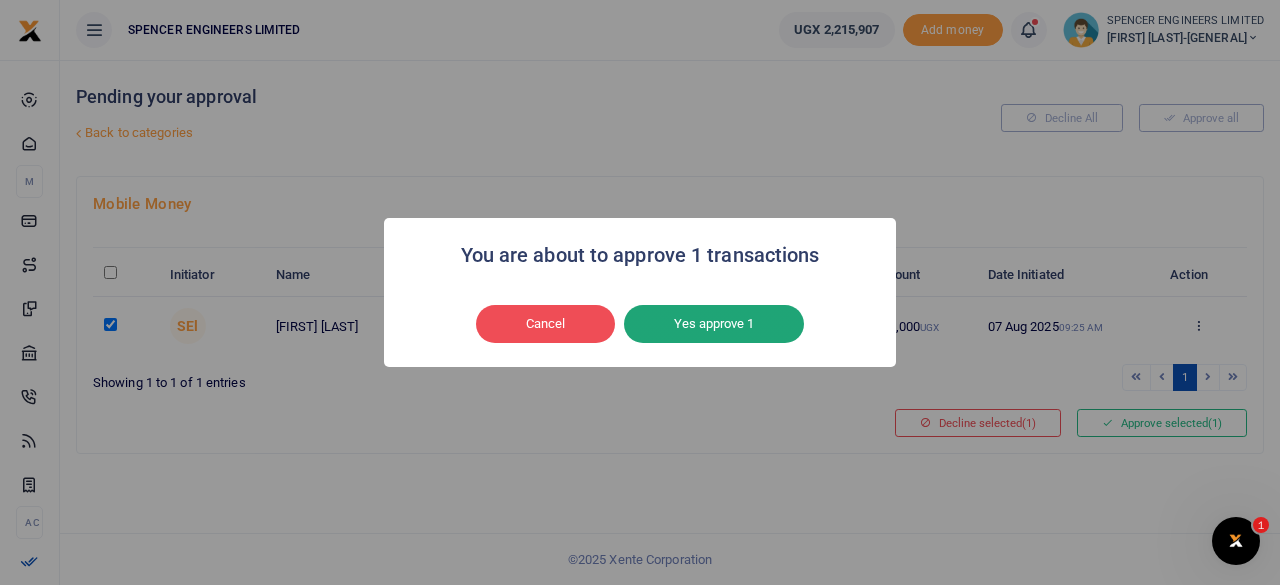 click on "Yes approve 1" at bounding box center (714, 324) 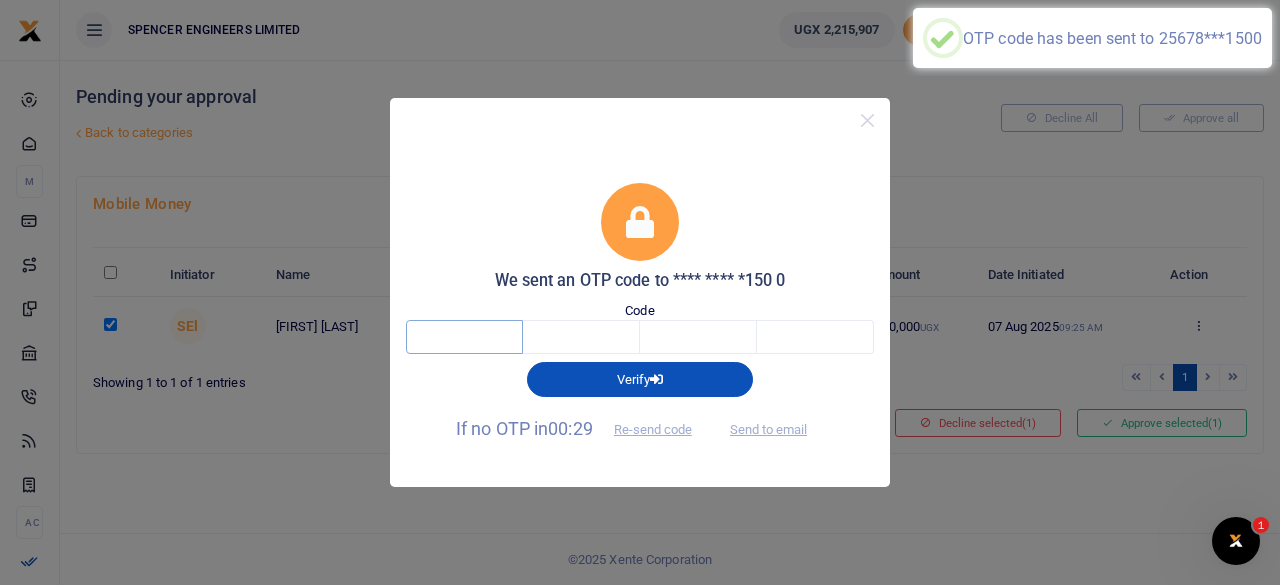 click at bounding box center (464, 337) 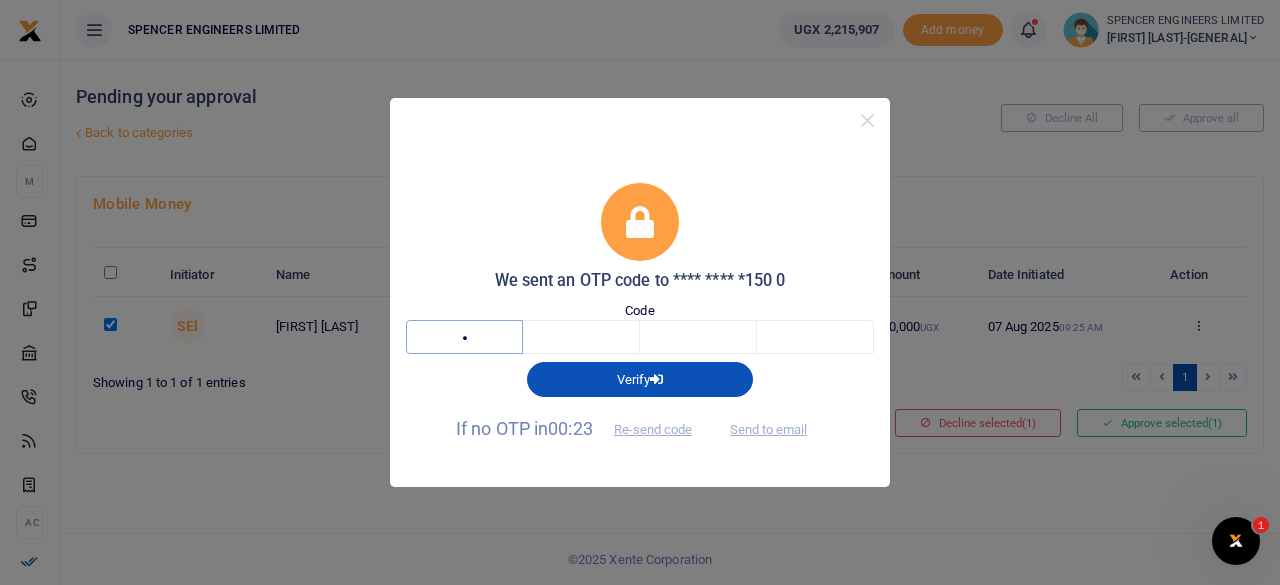 type on "3" 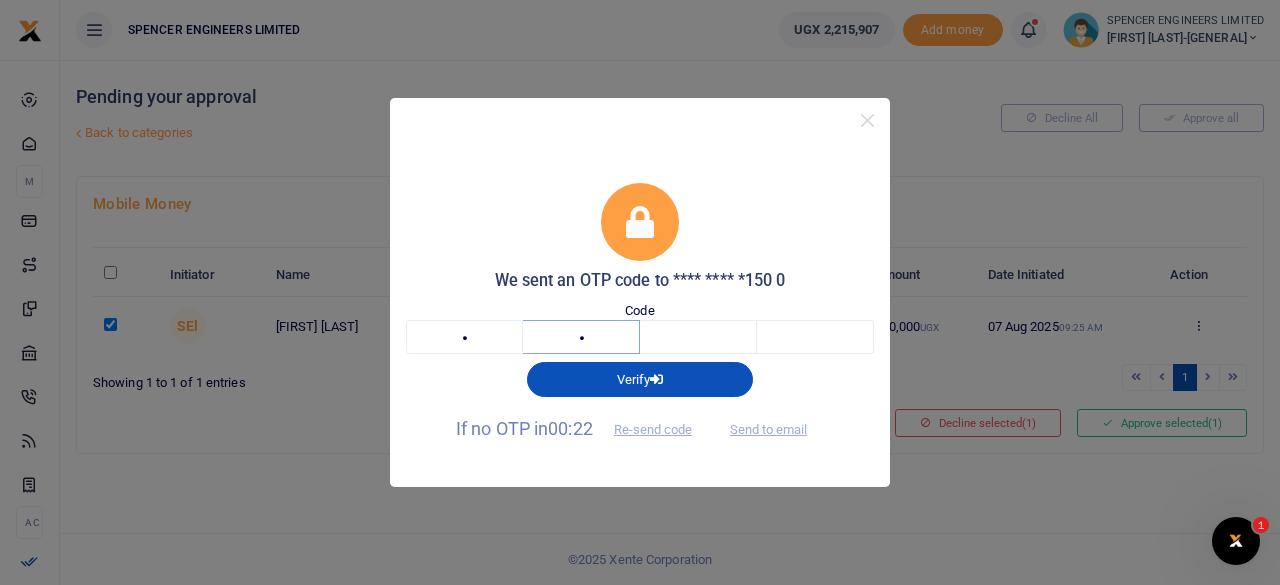 type on "6" 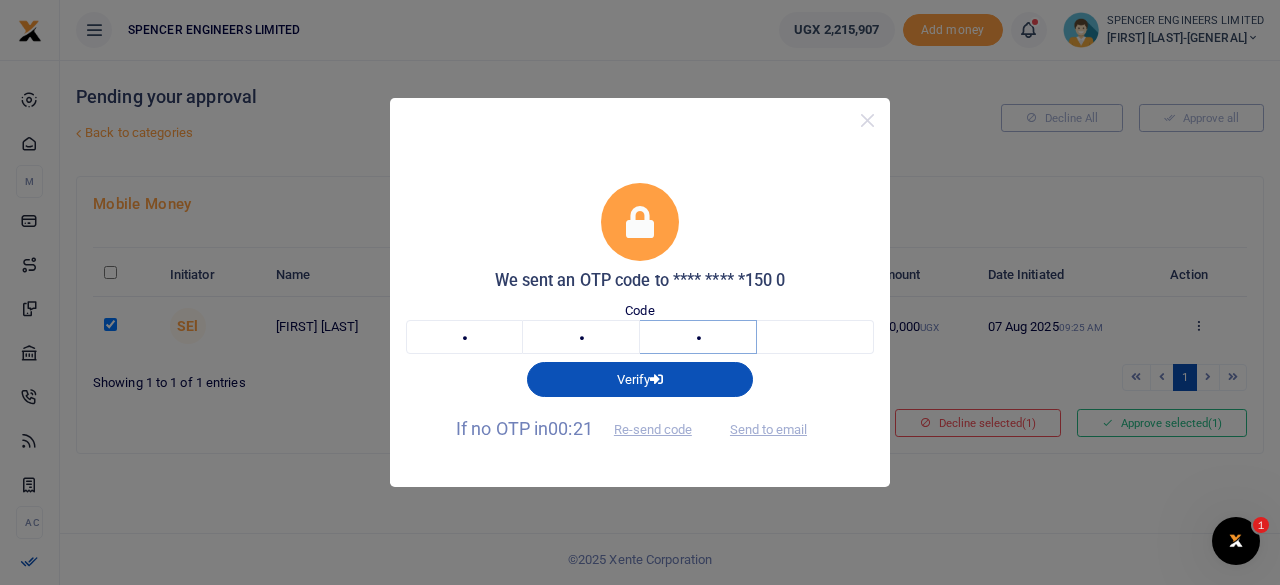 type on "8" 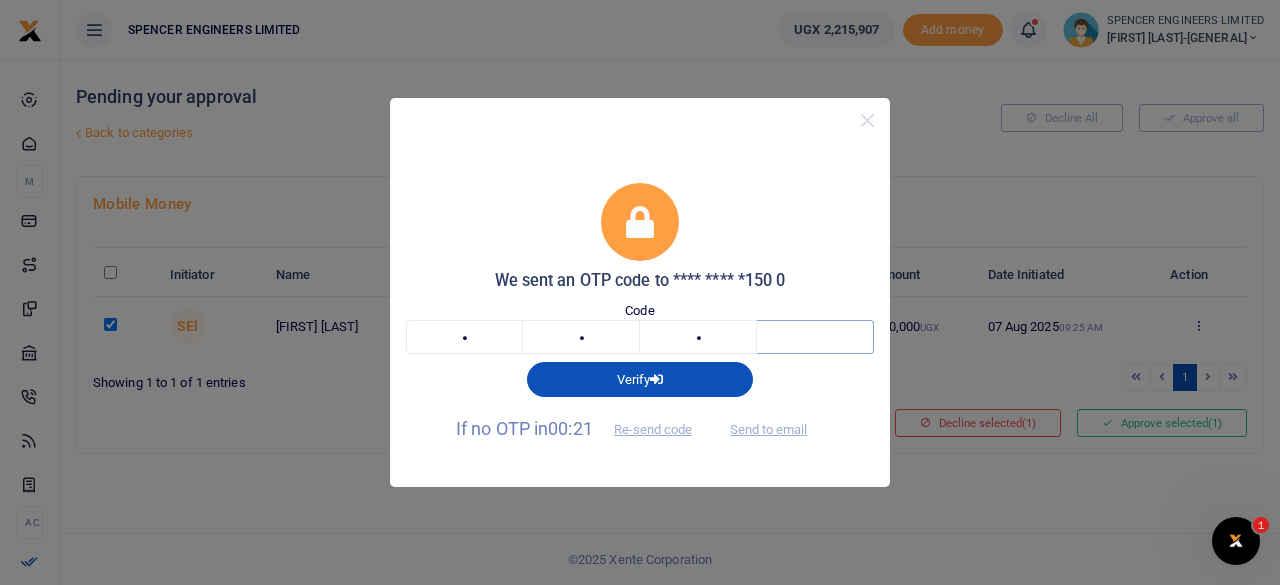 type on "9" 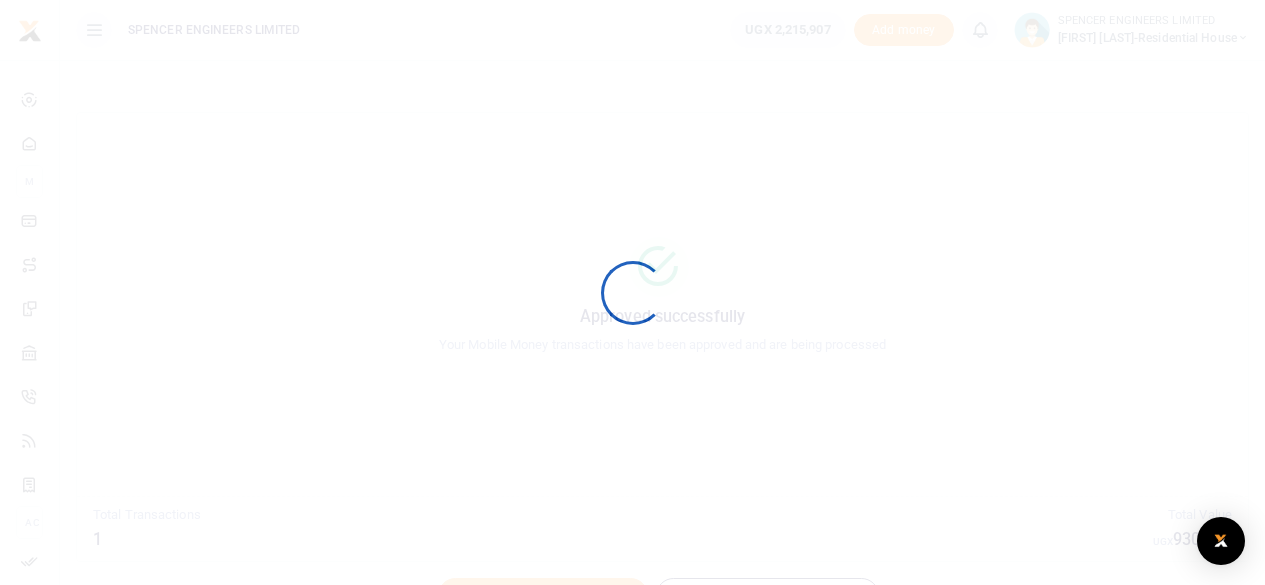 scroll, scrollTop: 0, scrollLeft: 0, axis: both 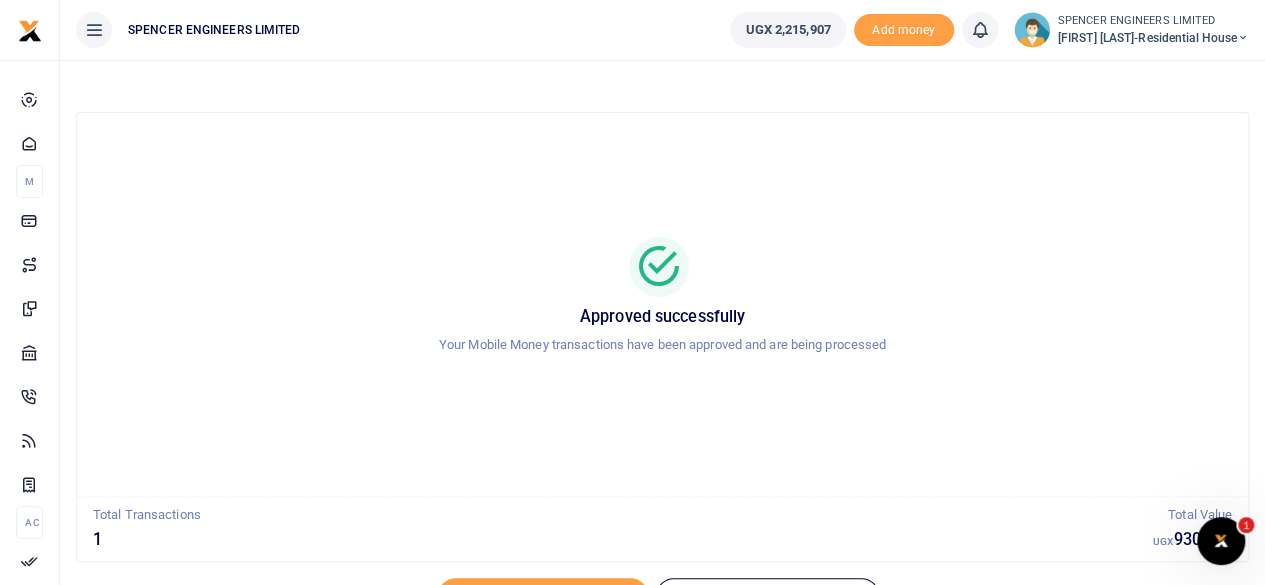 click at bounding box center [1243, 38] 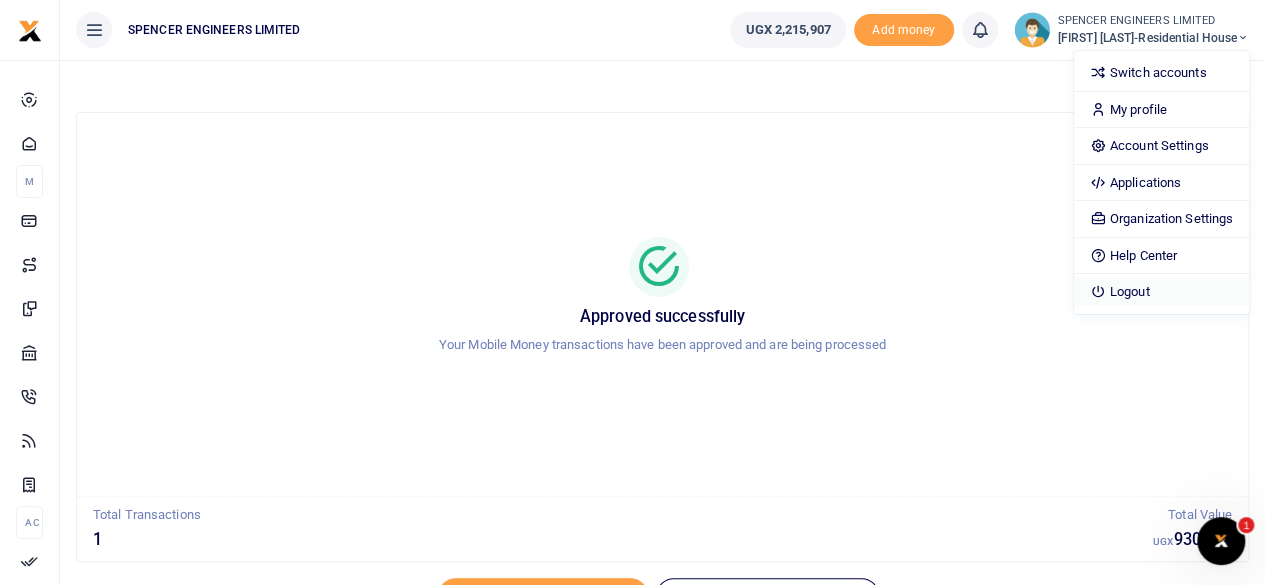 click on "Logout" at bounding box center [1161, 292] 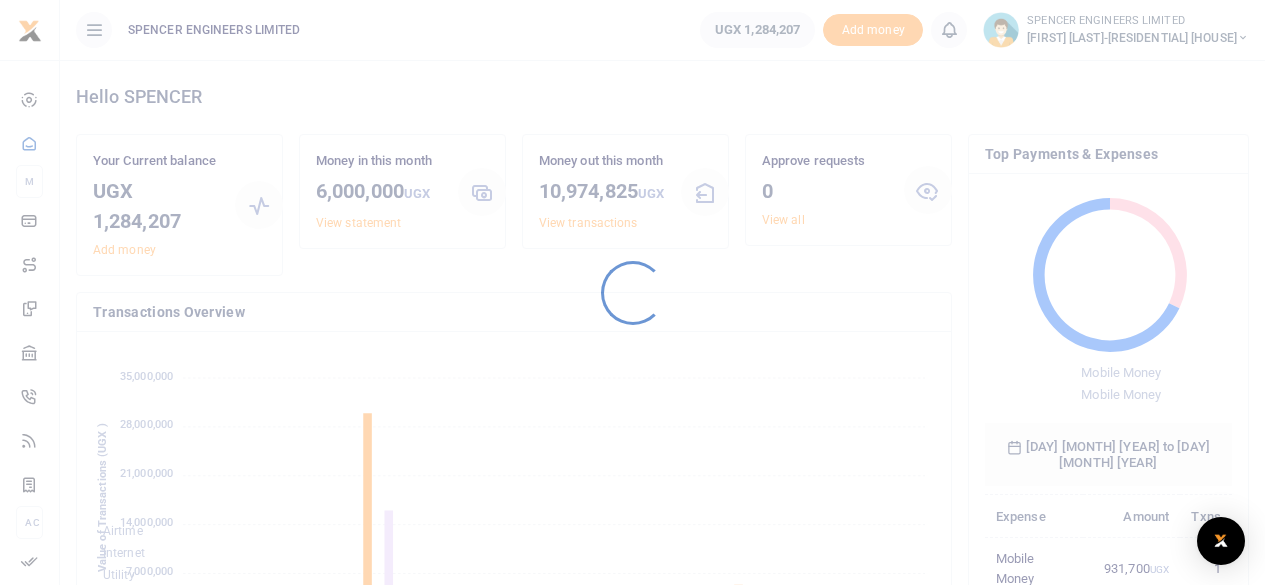 scroll, scrollTop: 0, scrollLeft: 0, axis: both 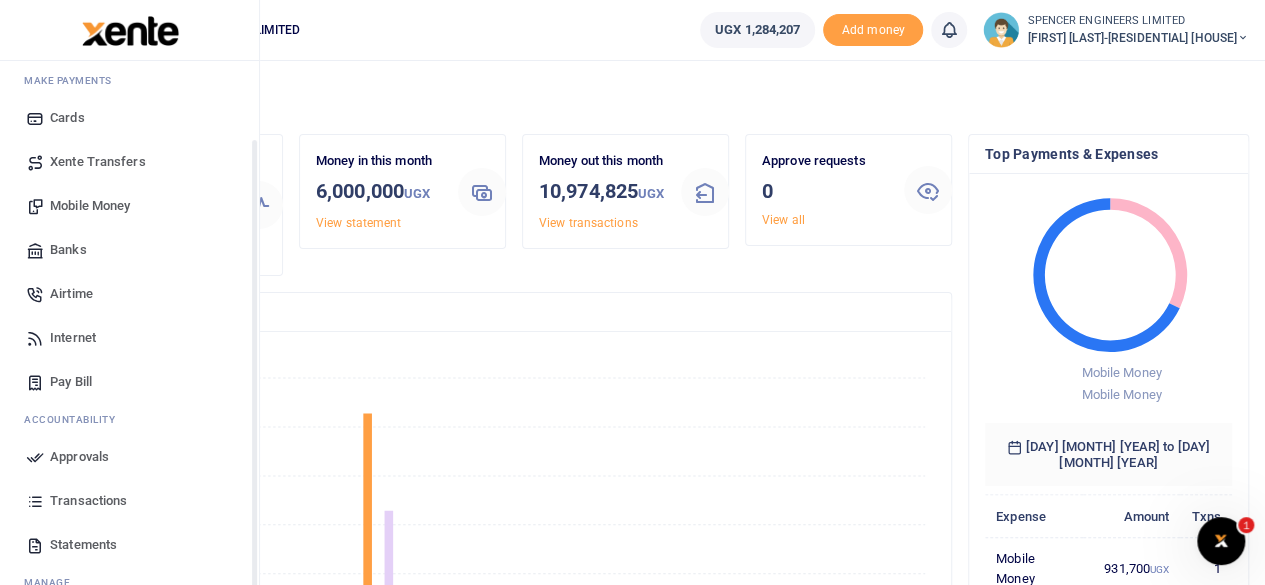 click on "Transactions" at bounding box center [88, 501] 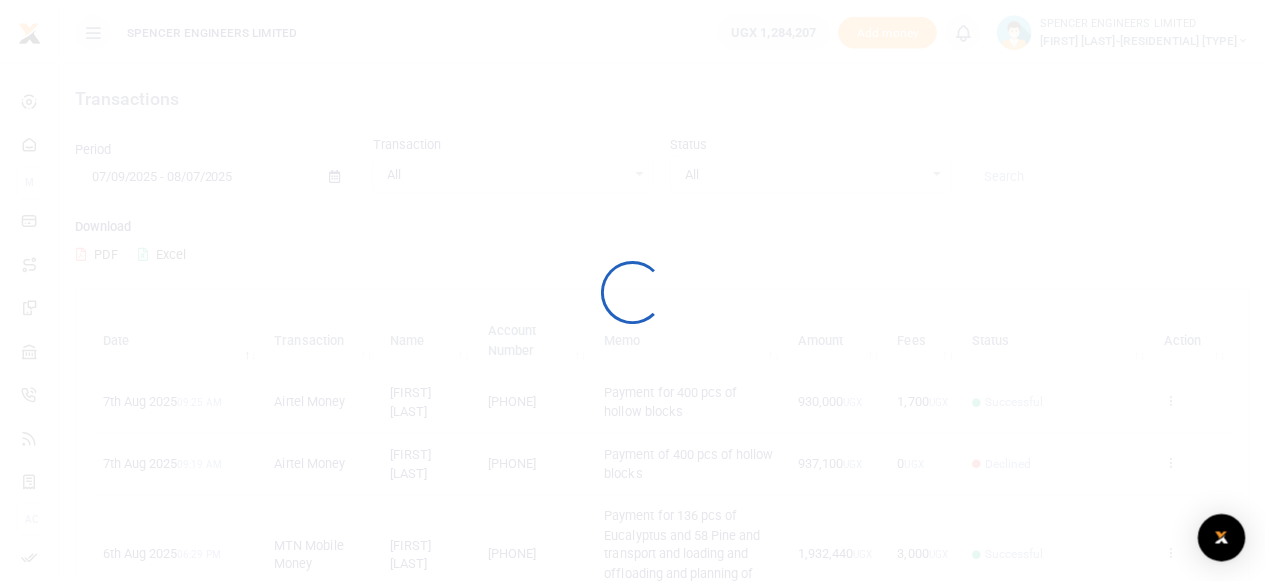 scroll, scrollTop: 0, scrollLeft: 0, axis: both 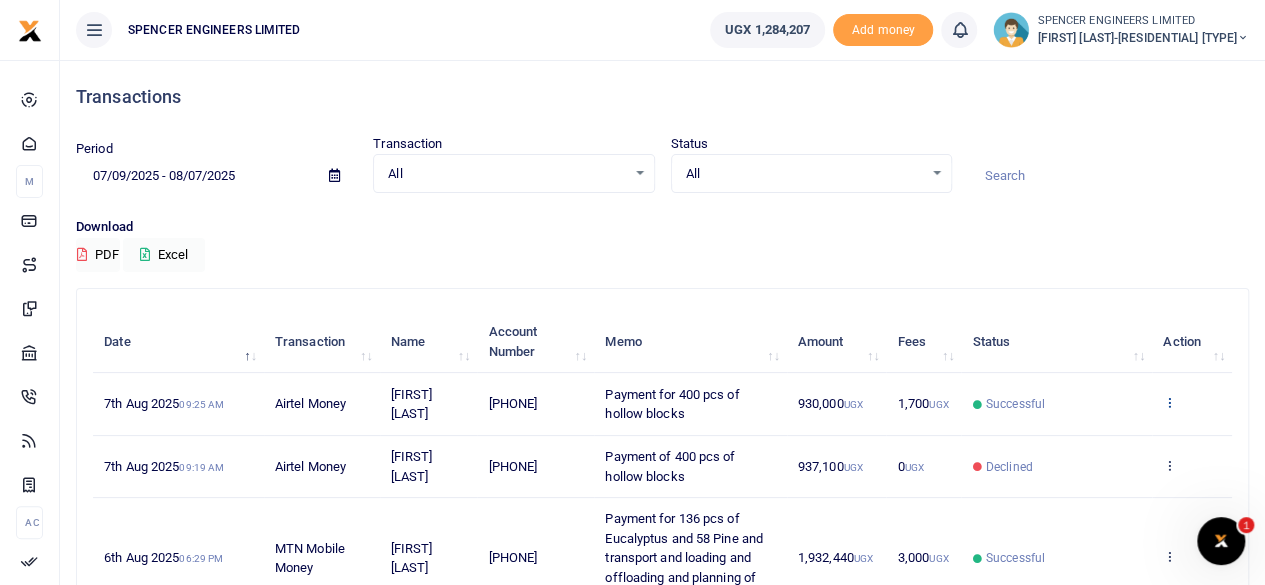 click at bounding box center (1169, 402) 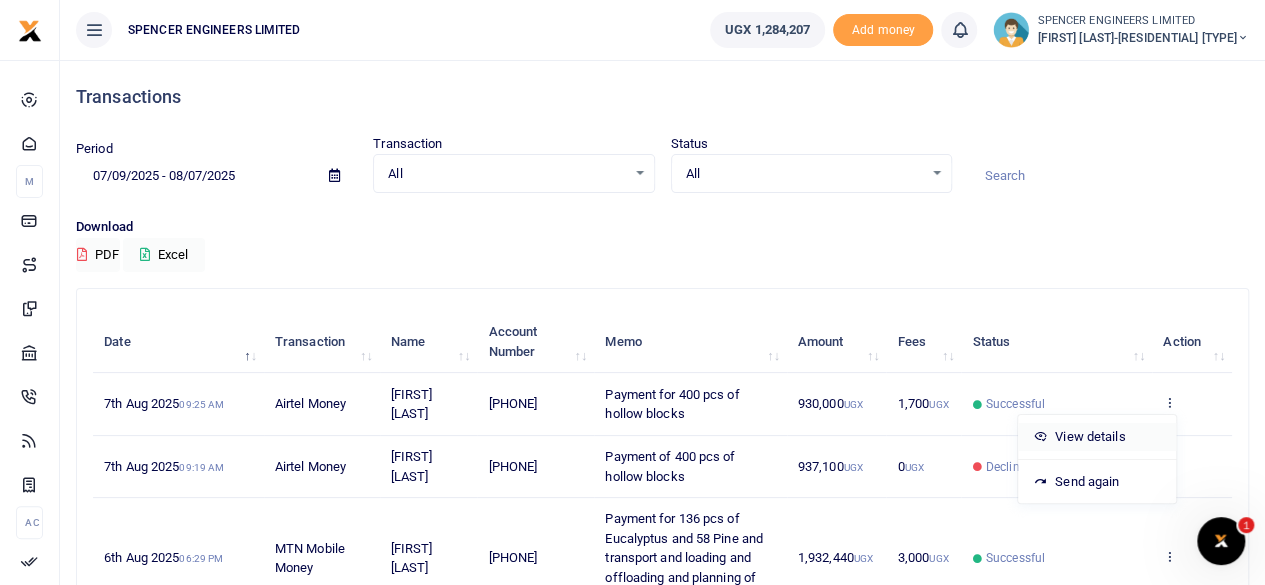 click on "View details" at bounding box center (1097, 437) 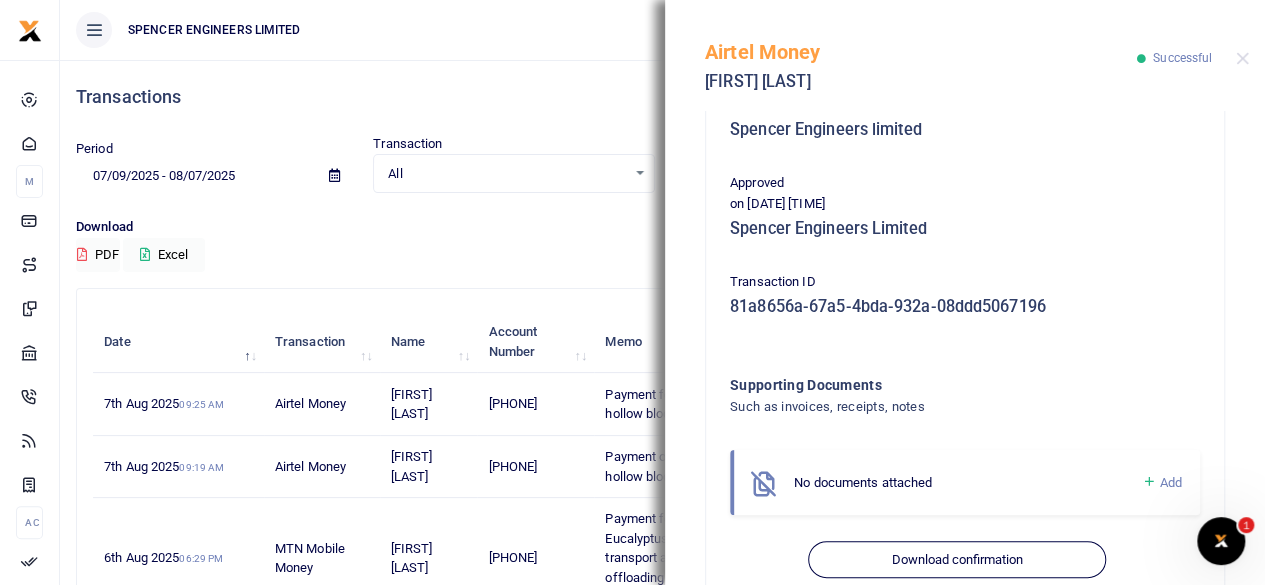 scroll, scrollTop: 477, scrollLeft: 0, axis: vertical 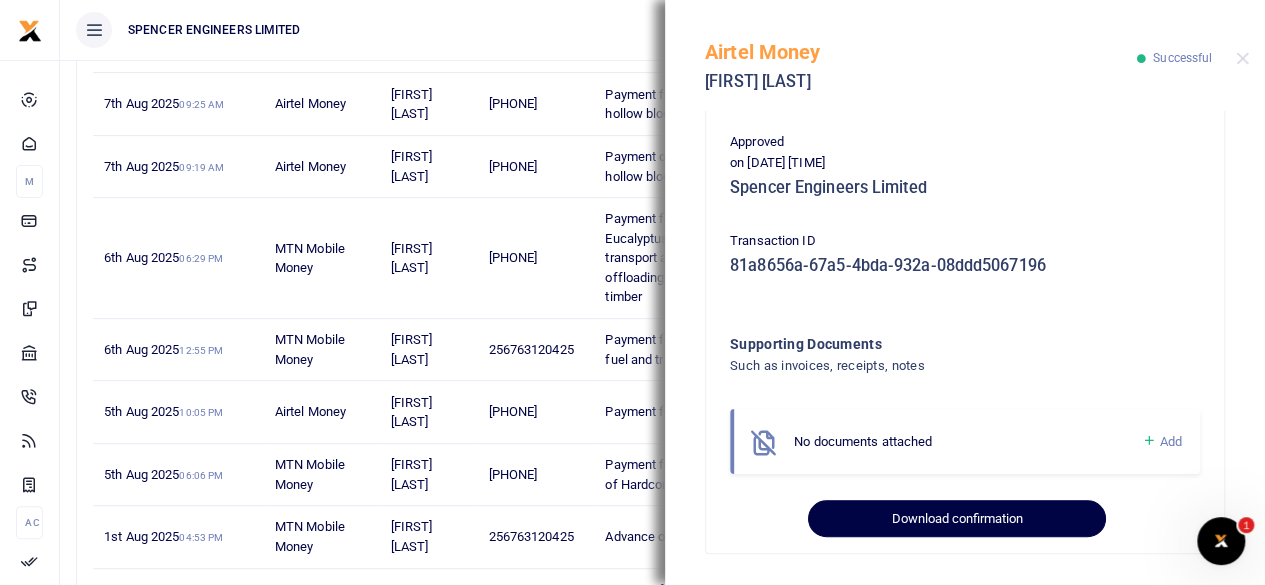 click on "Download confirmation" at bounding box center (956, 519) 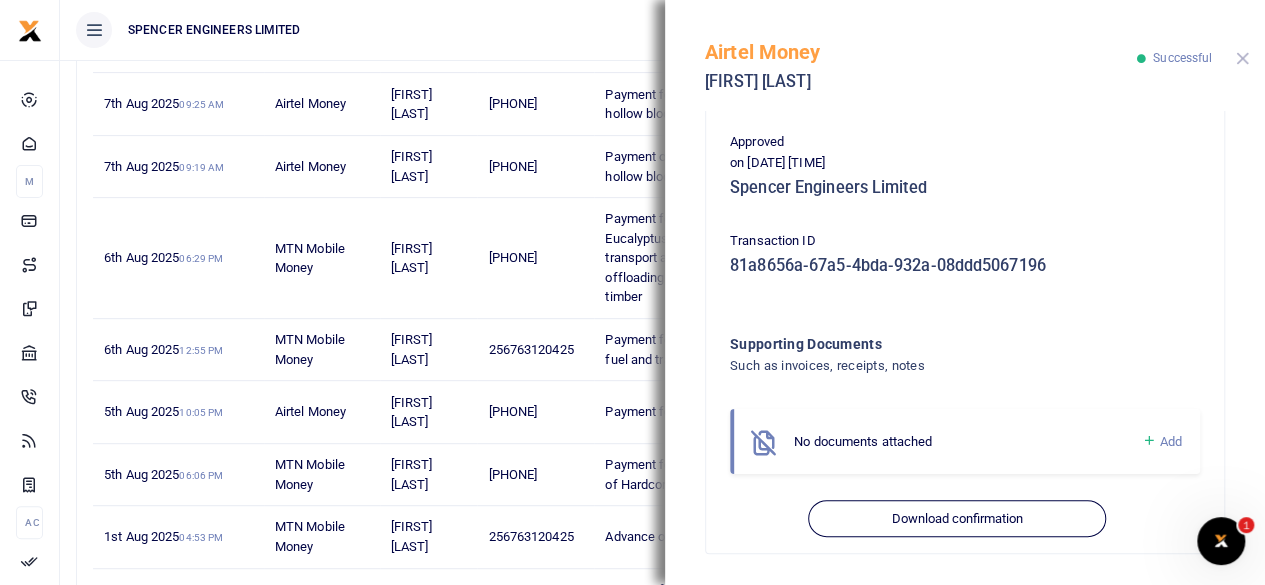 click at bounding box center (1242, 58) 